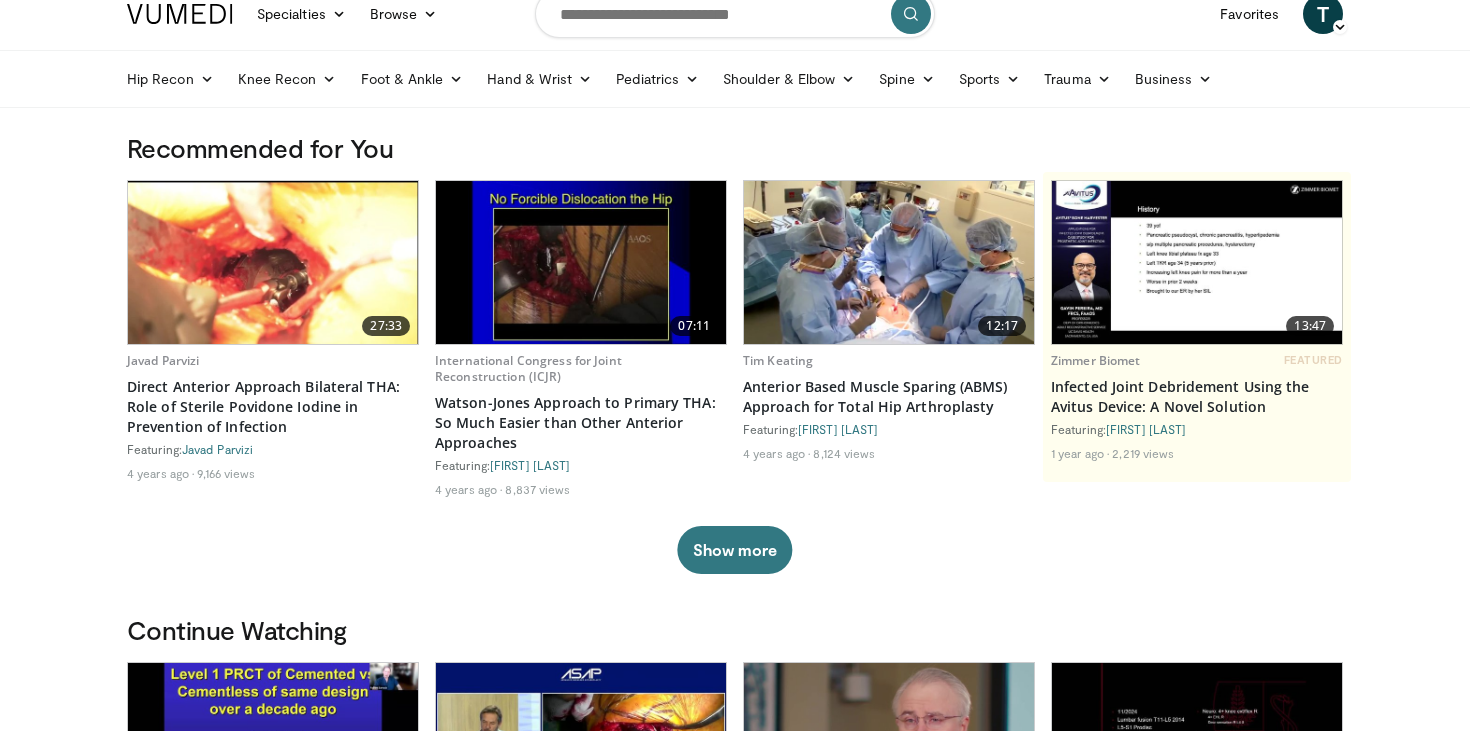 scroll, scrollTop: 0, scrollLeft: 0, axis: both 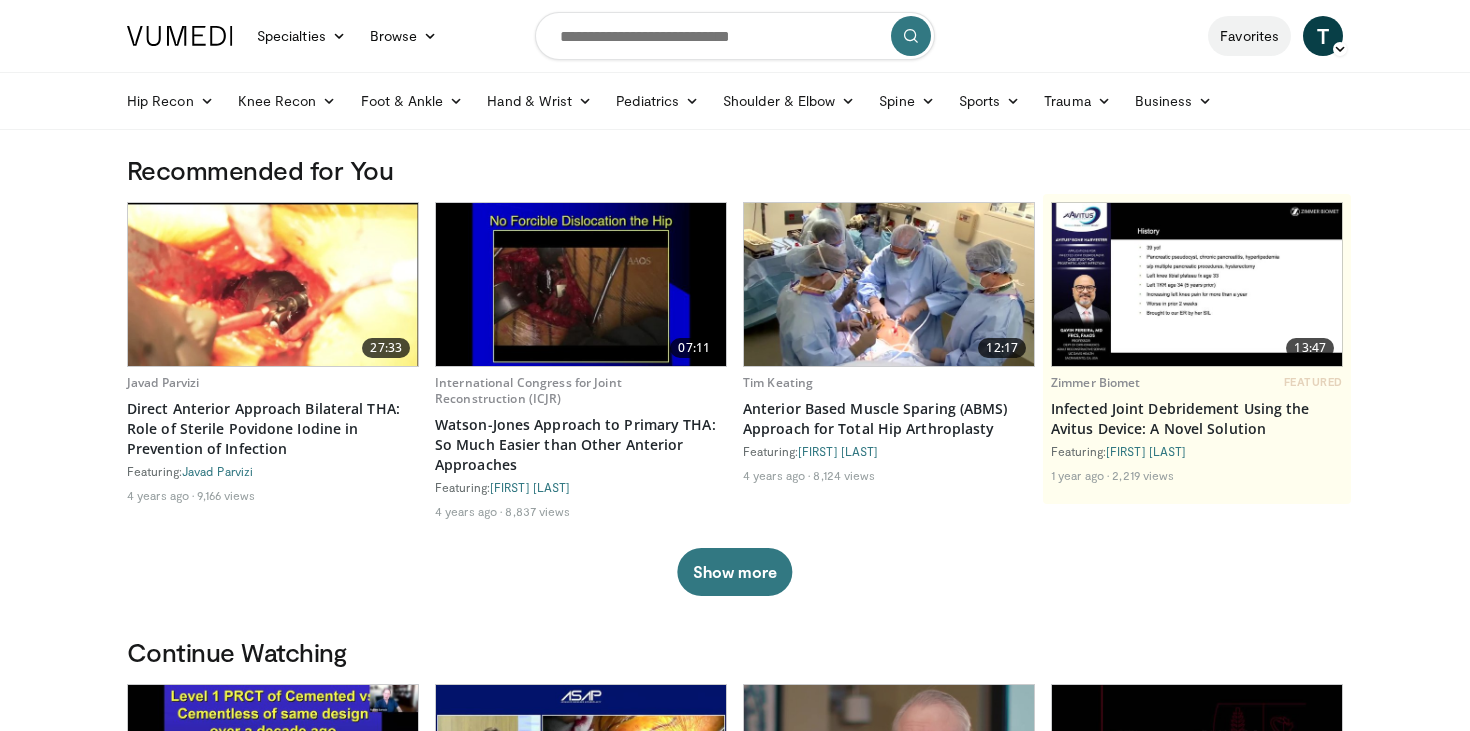 click on "Favorites" at bounding box center [1249, 36] 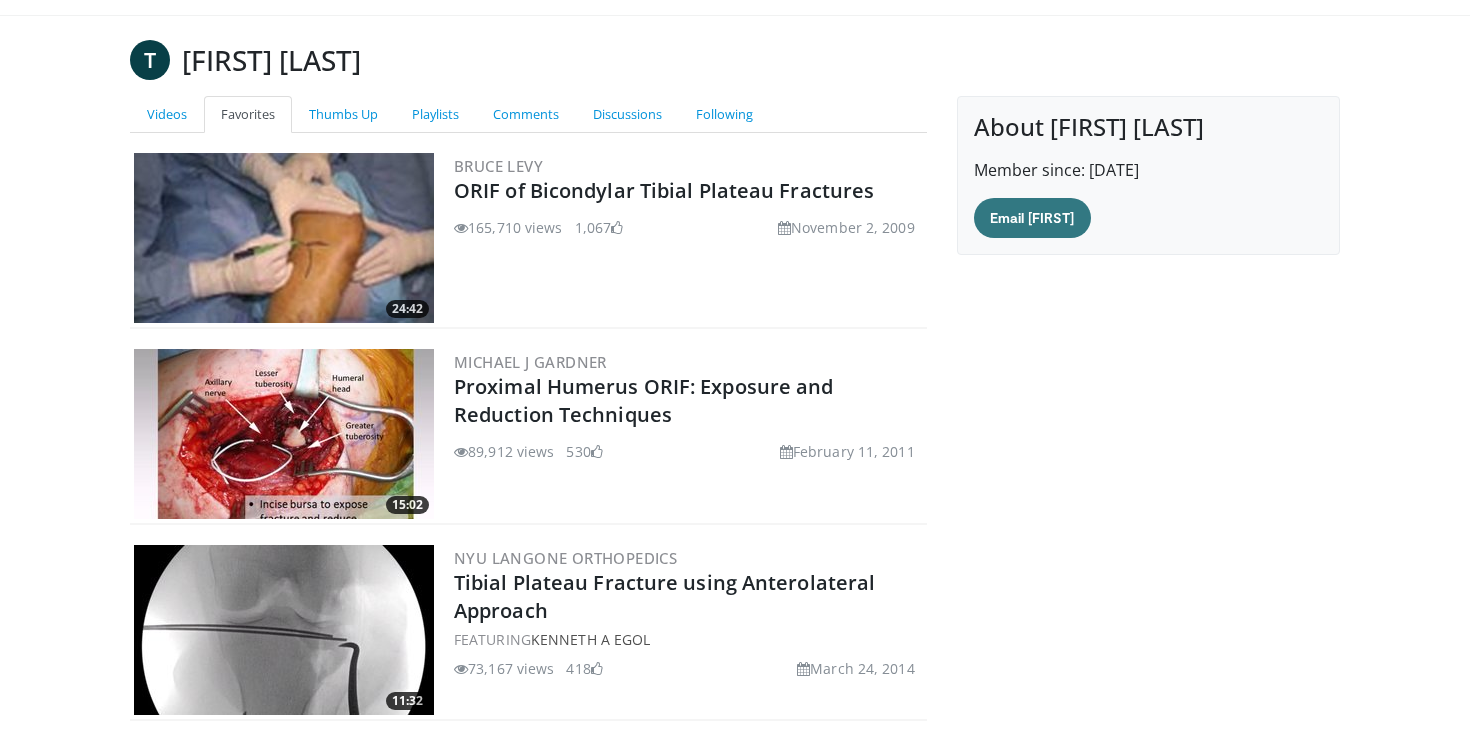 scroll, scrollTop: 0, scrollLeft: 0, axis: both 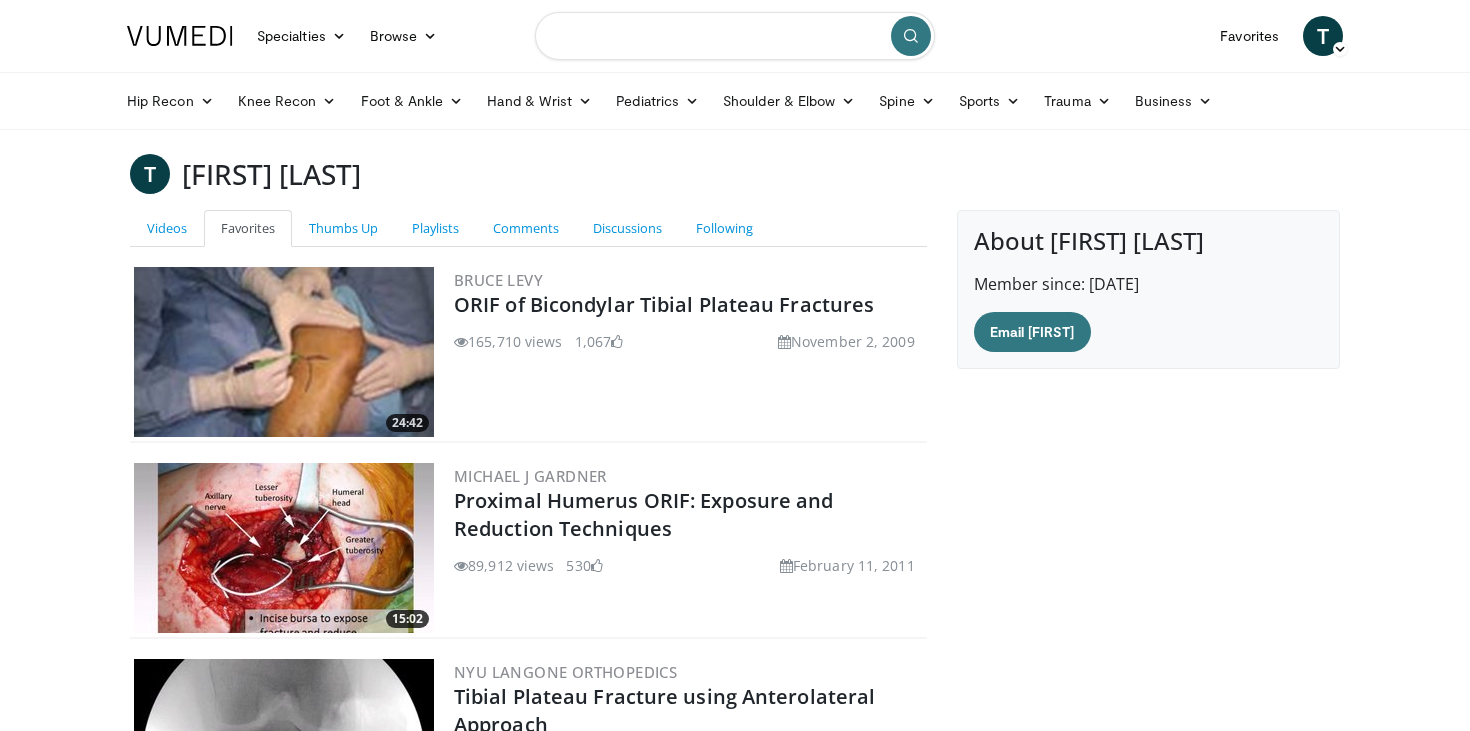 click at bounding box center [735, 36] 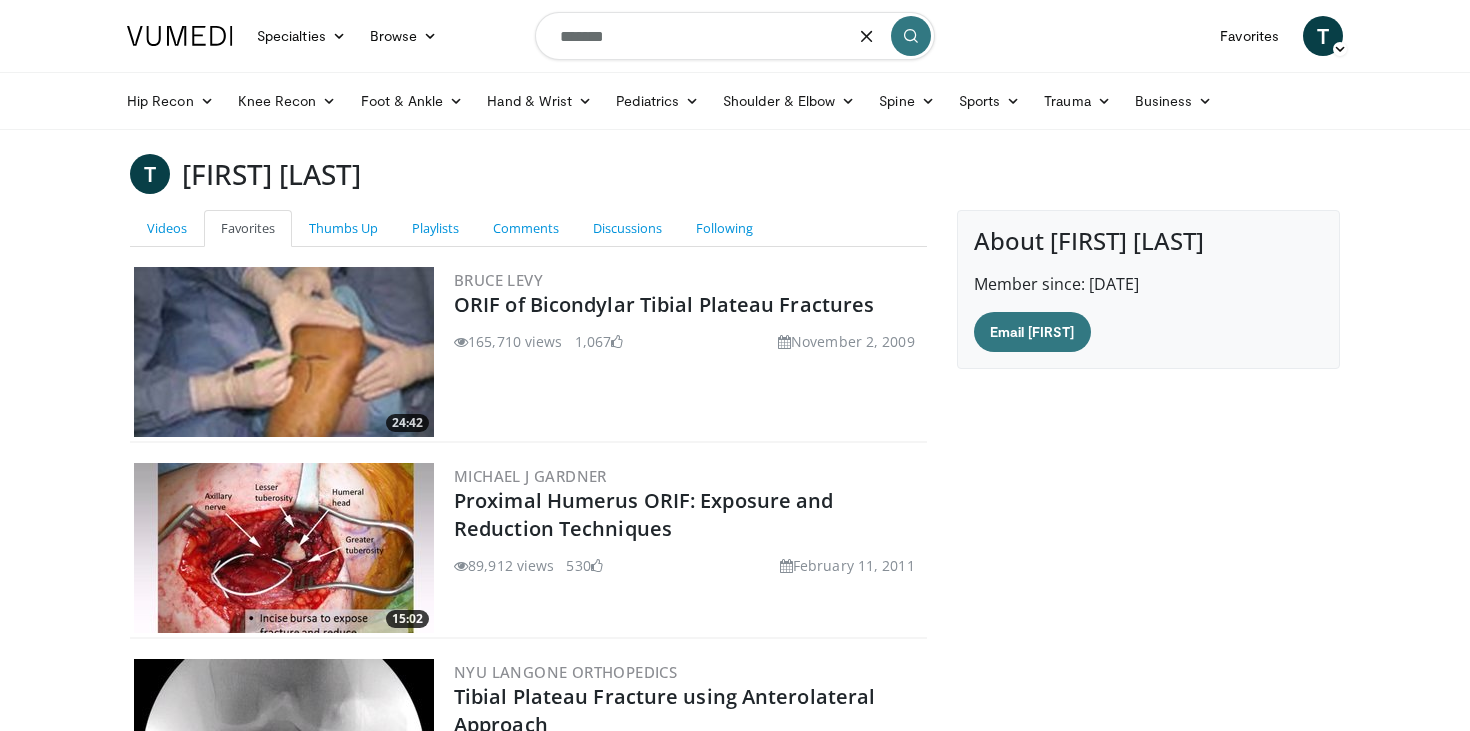 type on "*******" 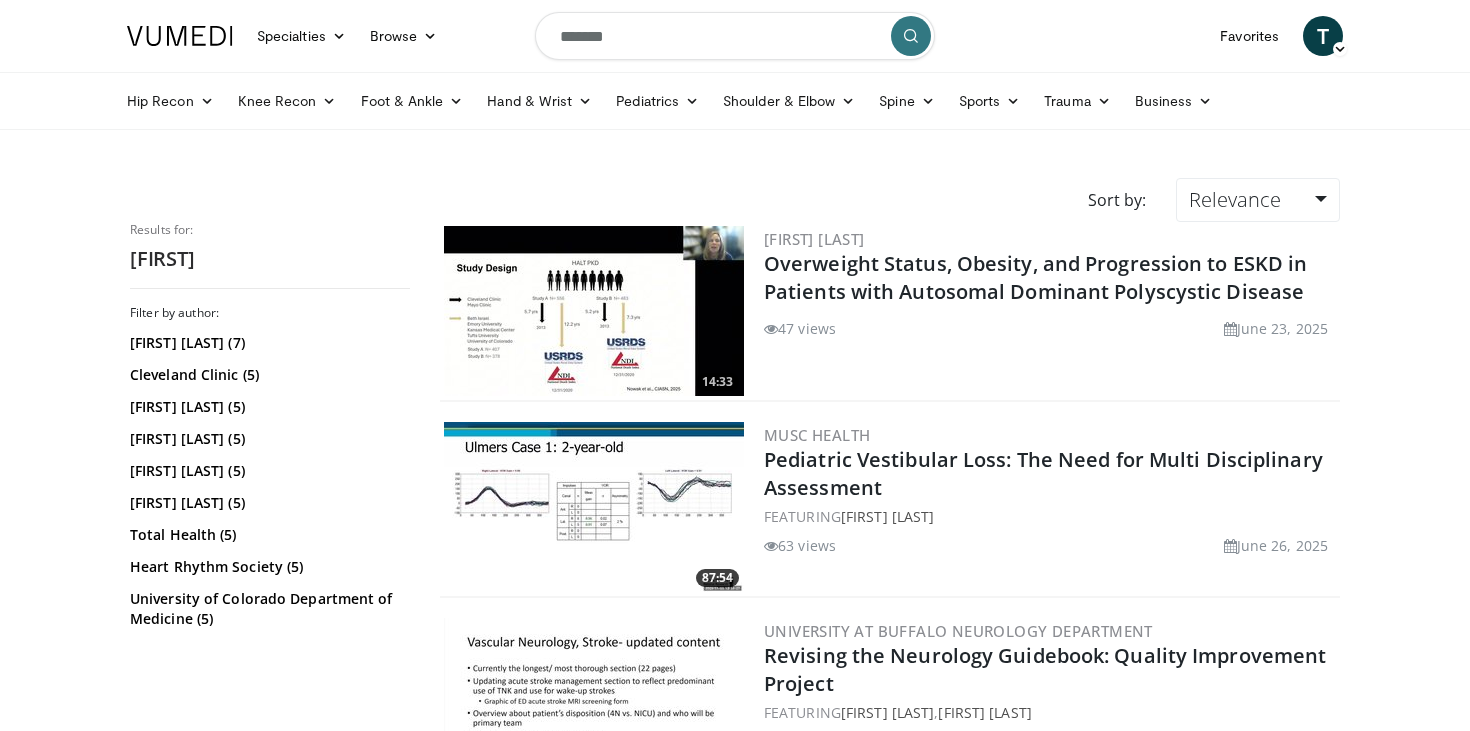 scroll, scrollTop: 0, scrollLeft: 0, axis: both 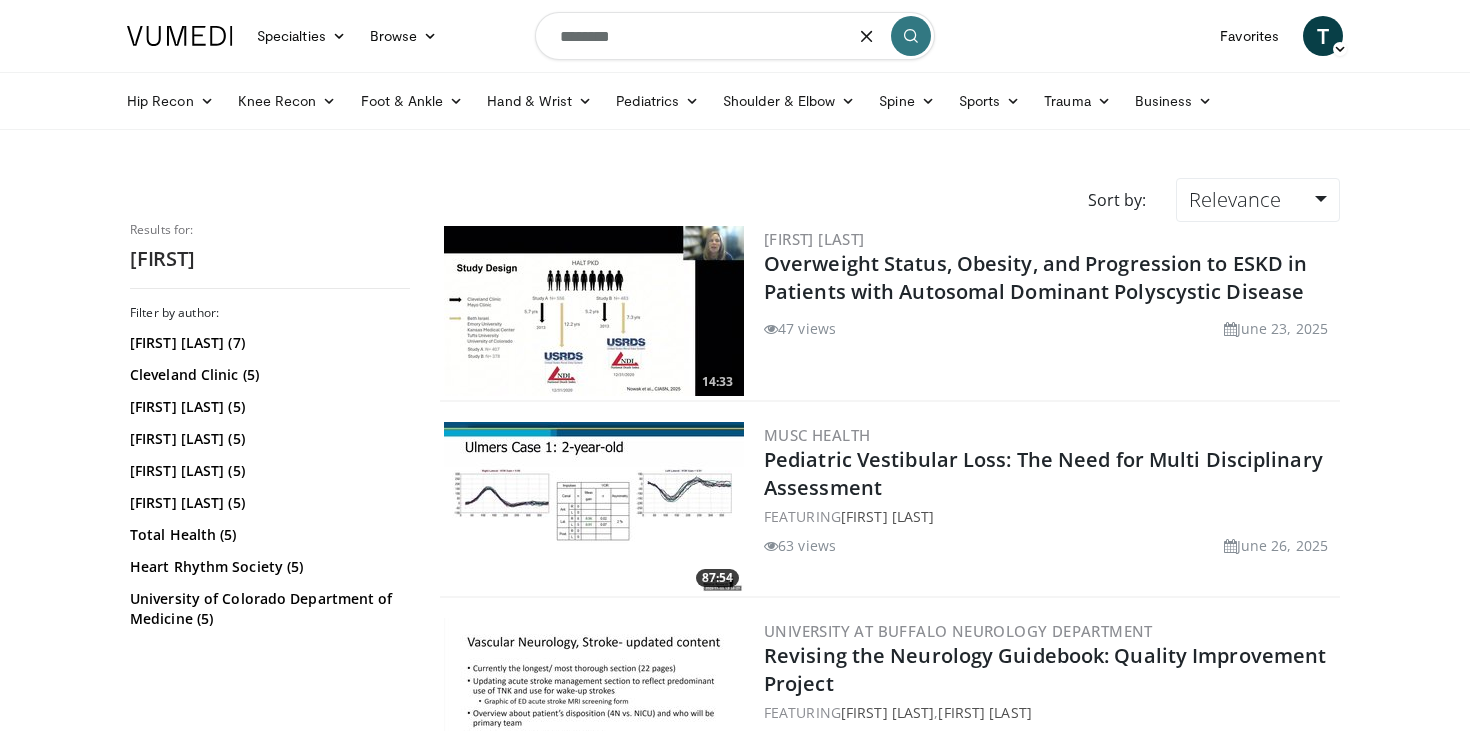 type on "********" 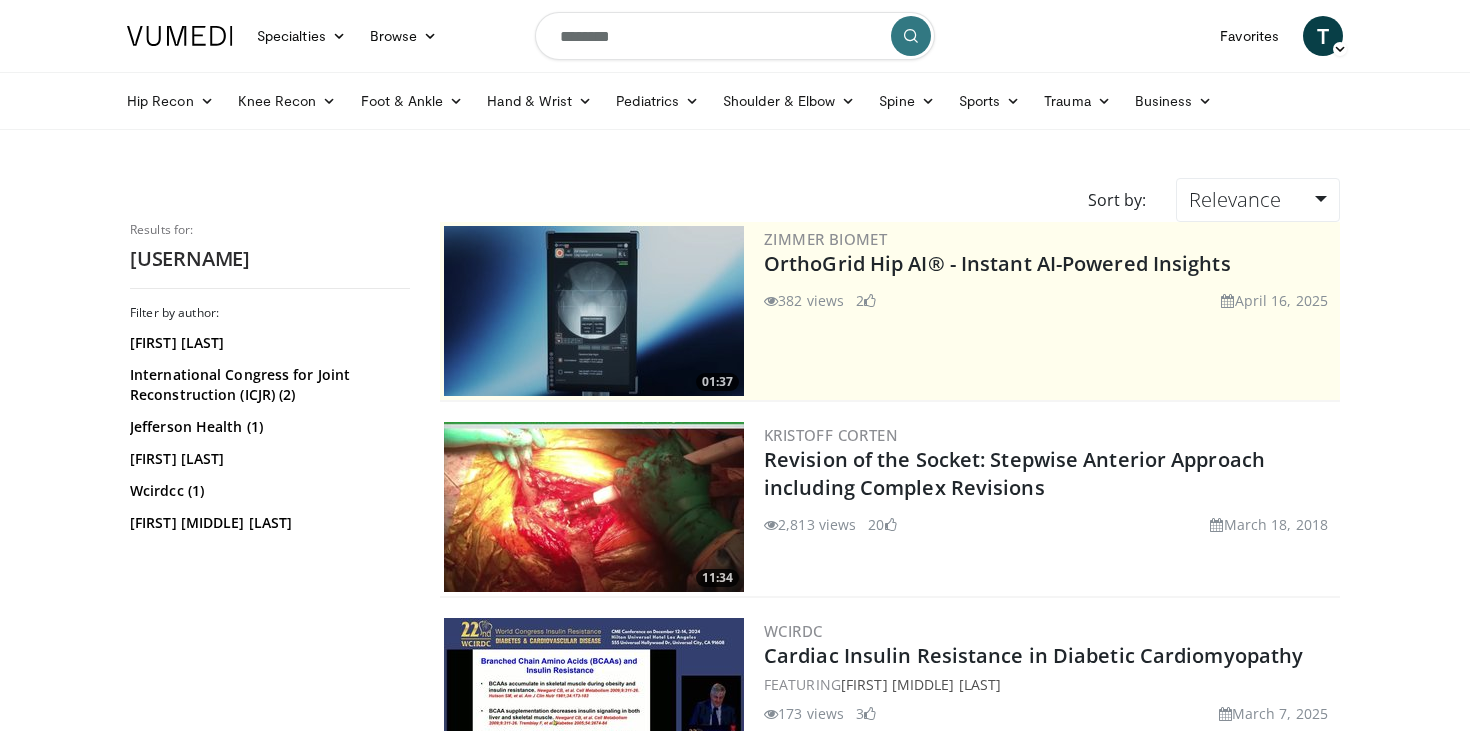 scroll, scrollTop: 0, scrollLeft: 0, axis: both 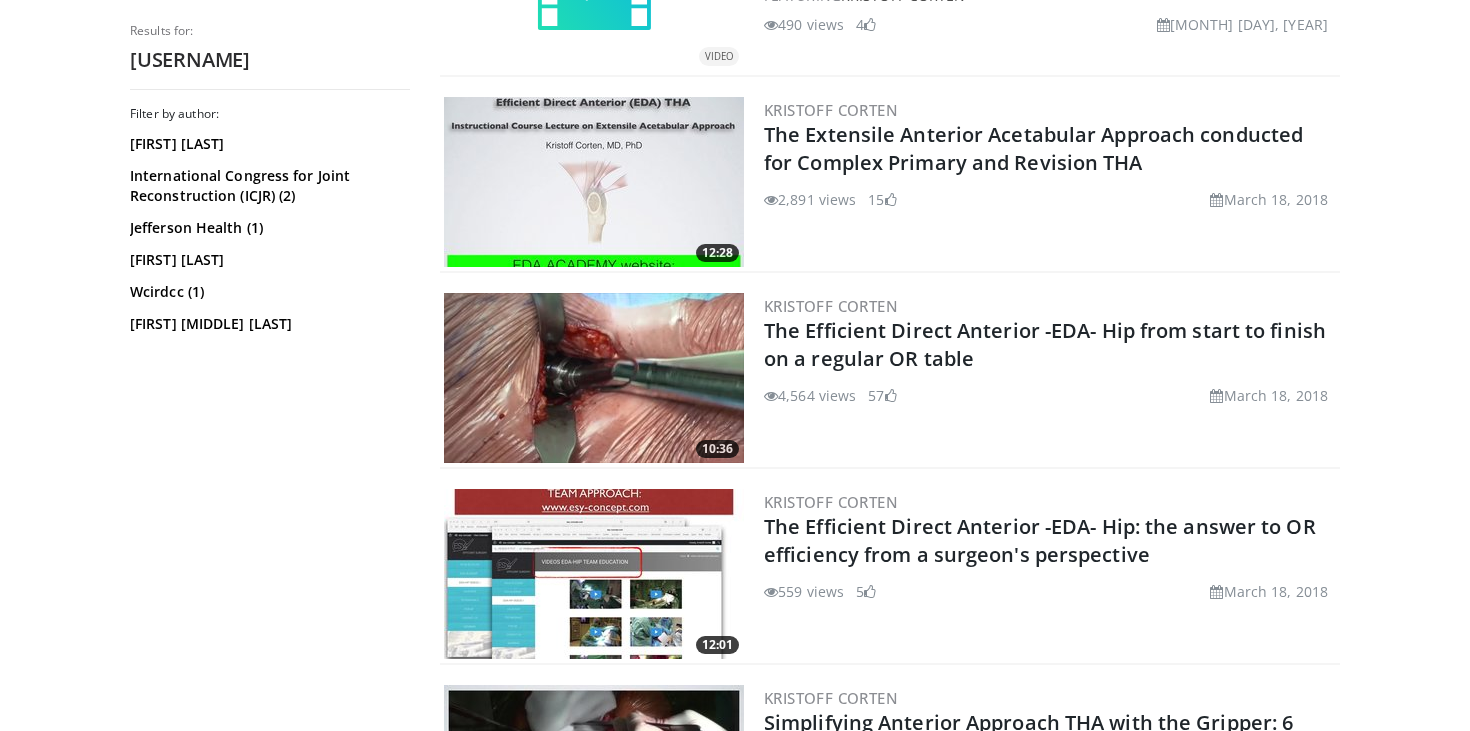 click at bounding box center (594, 182) 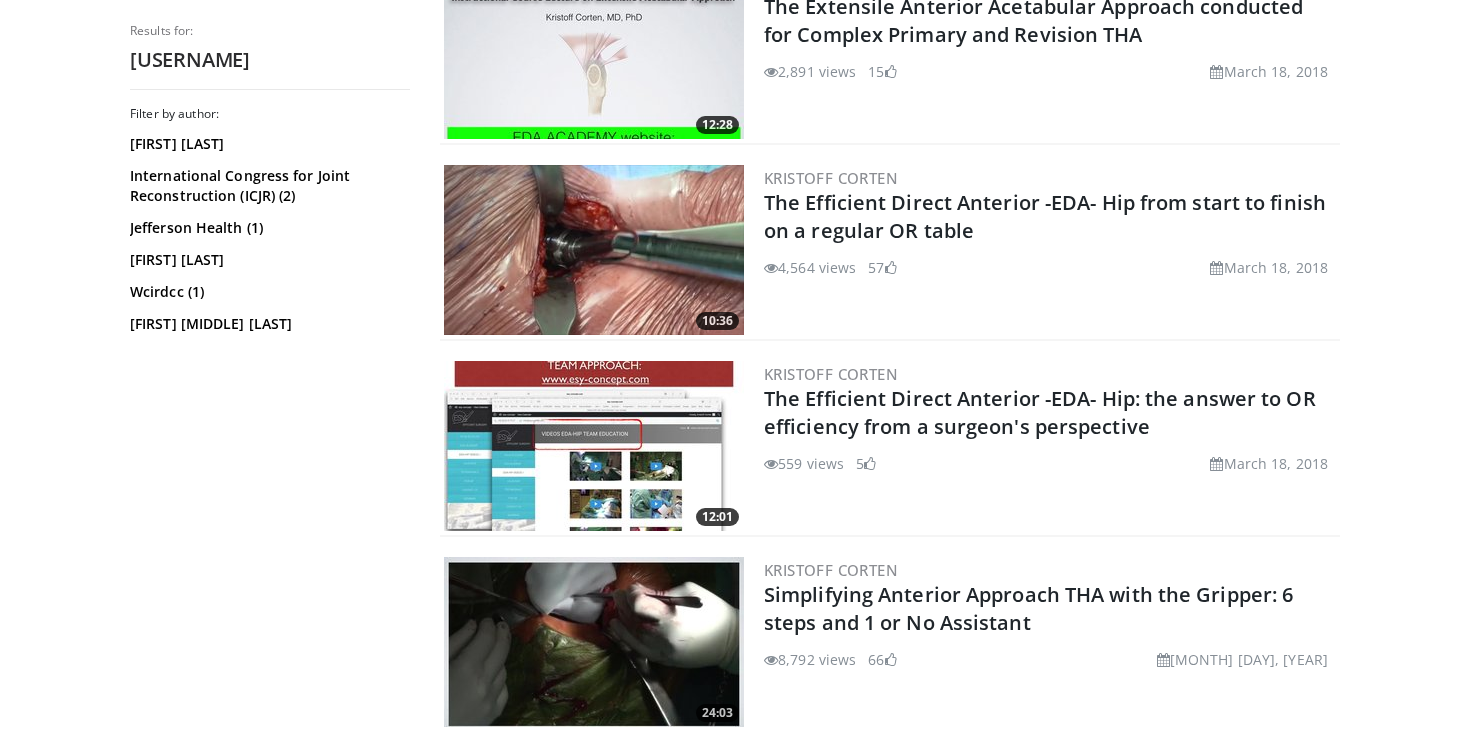 scroll, scrollTop: 1466, scrollLeft: 0, axis: vertical 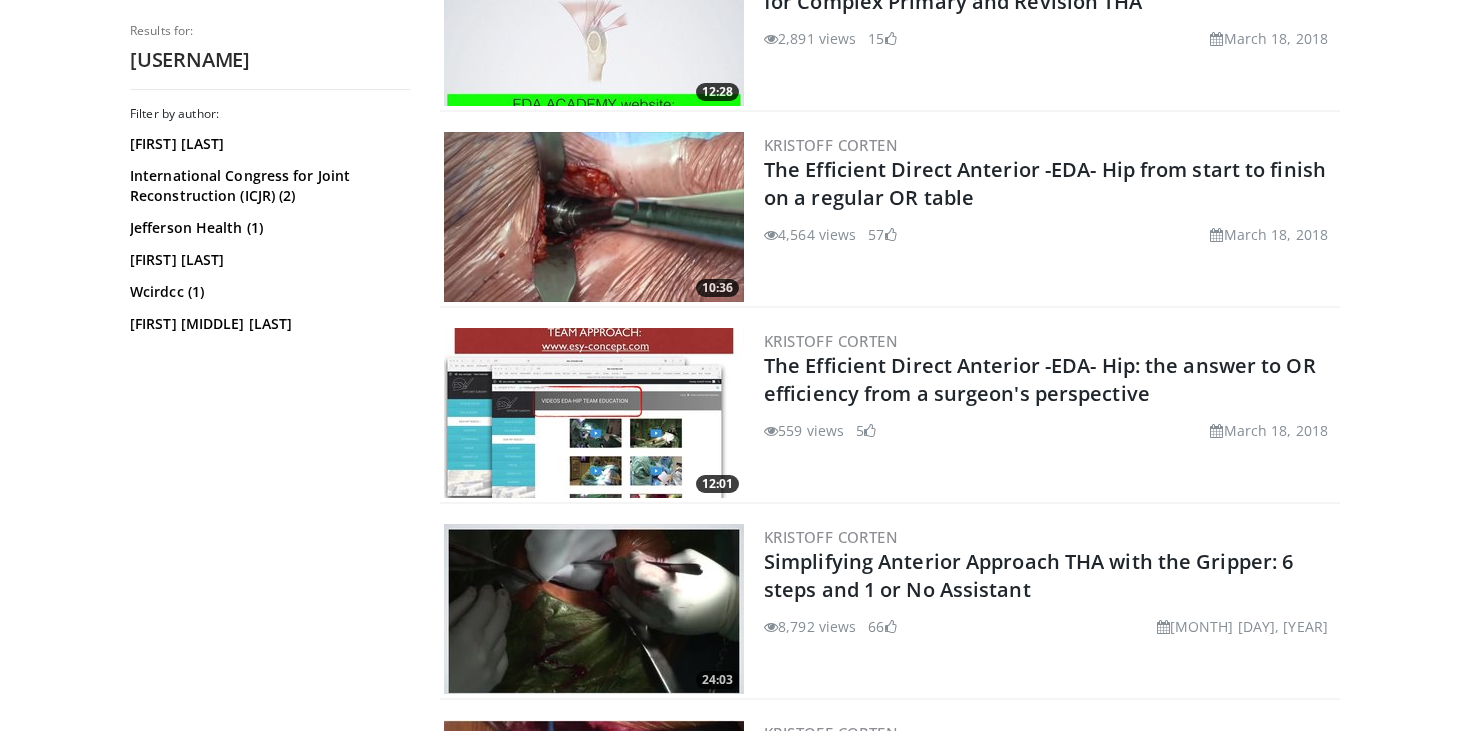 click at bounding box center (594, 217) 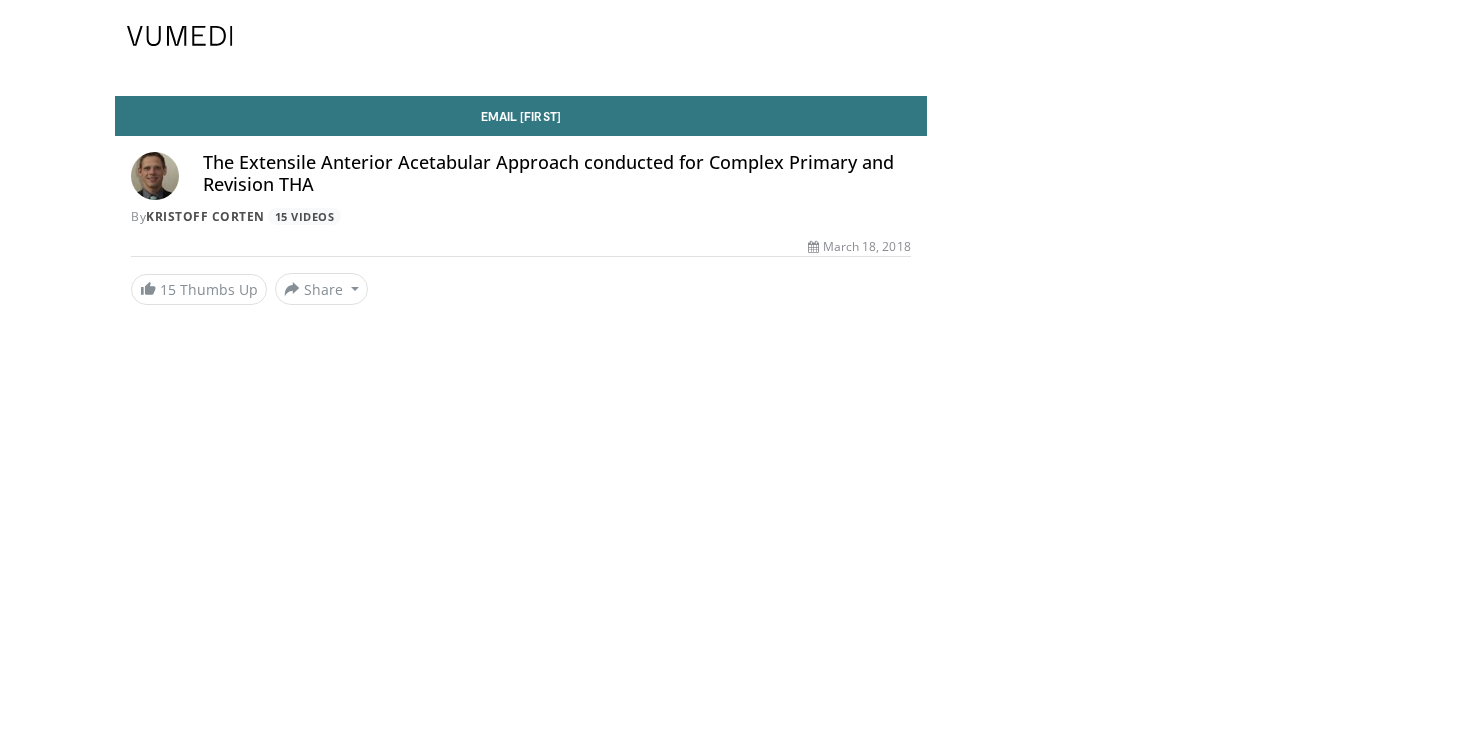 scroll, scrollTop: 0, scrollLeft: 0, axis: both 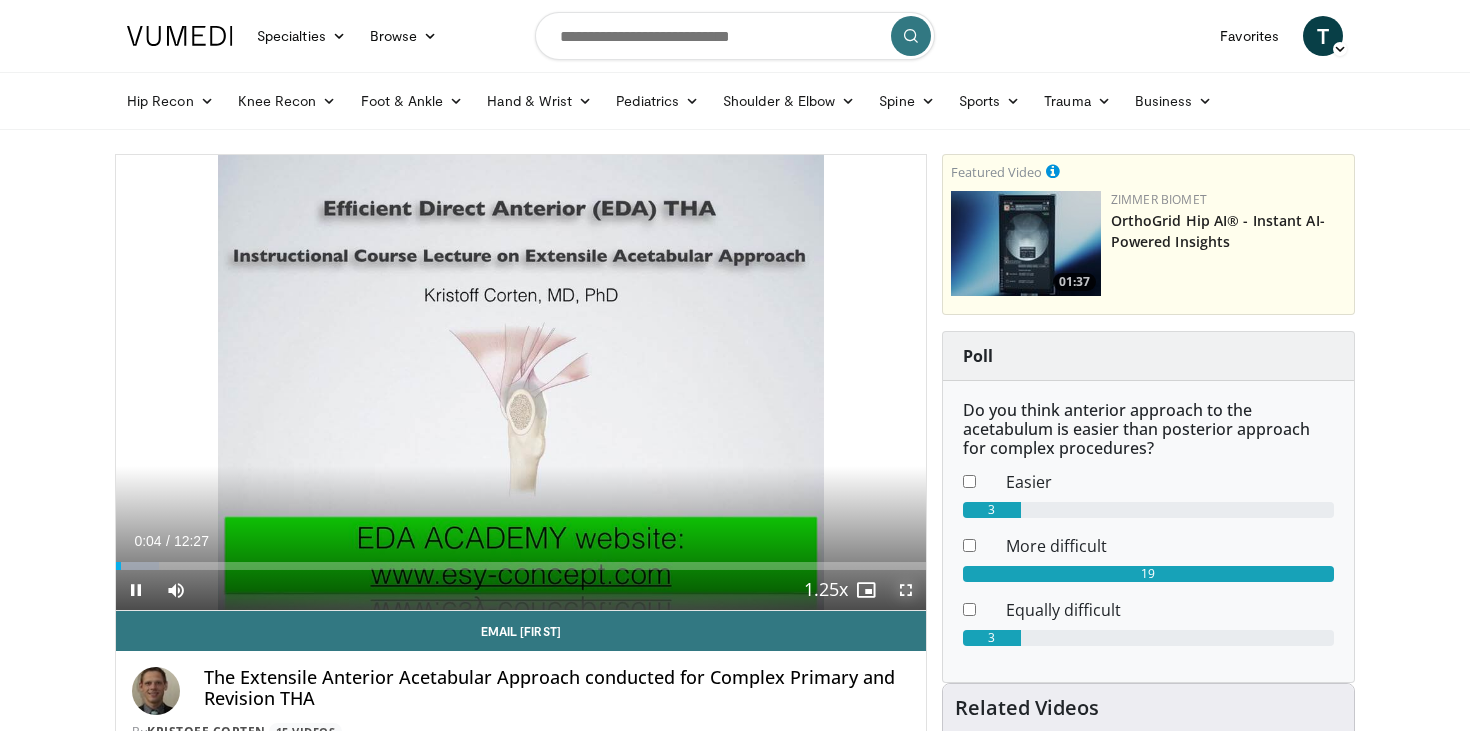 click at bounding box center [906, 590] 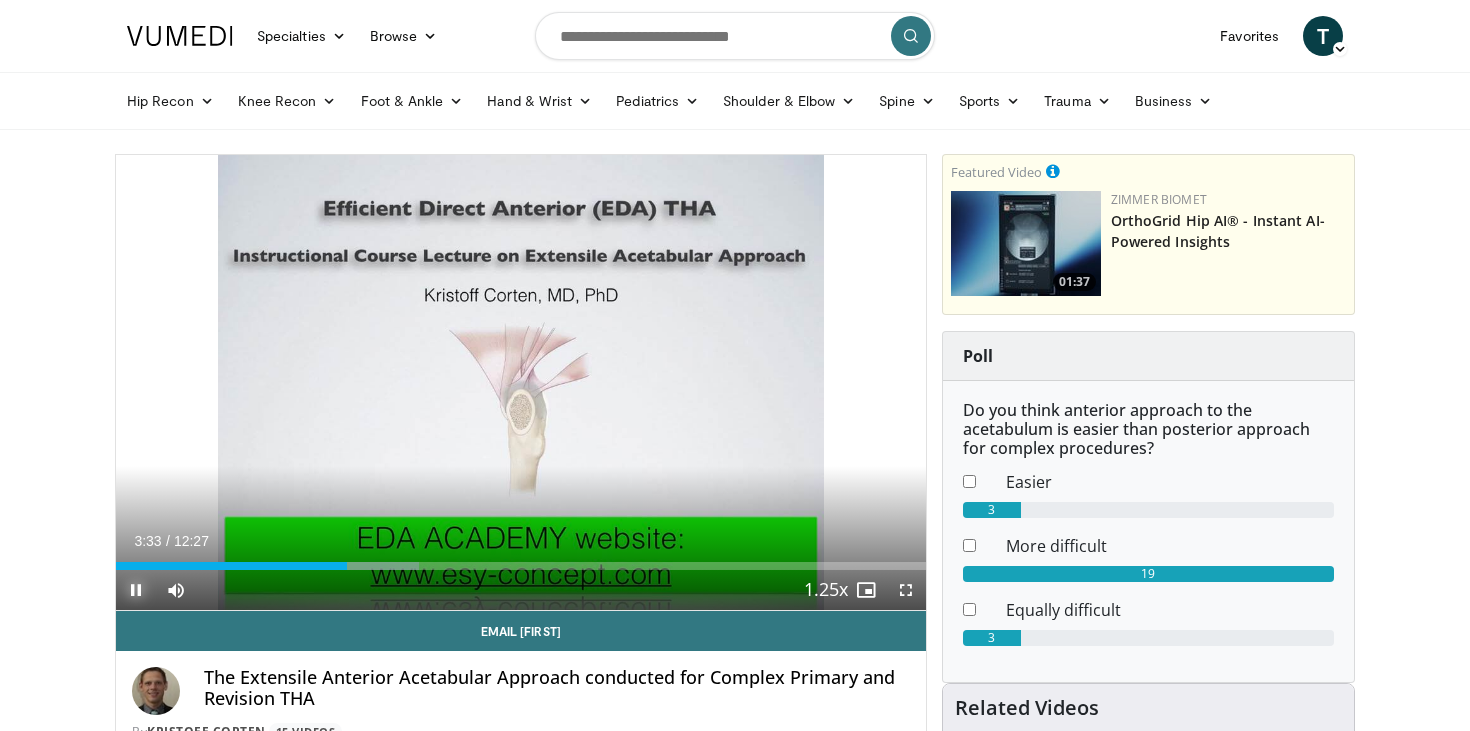 click at bounding box center [136, 590] 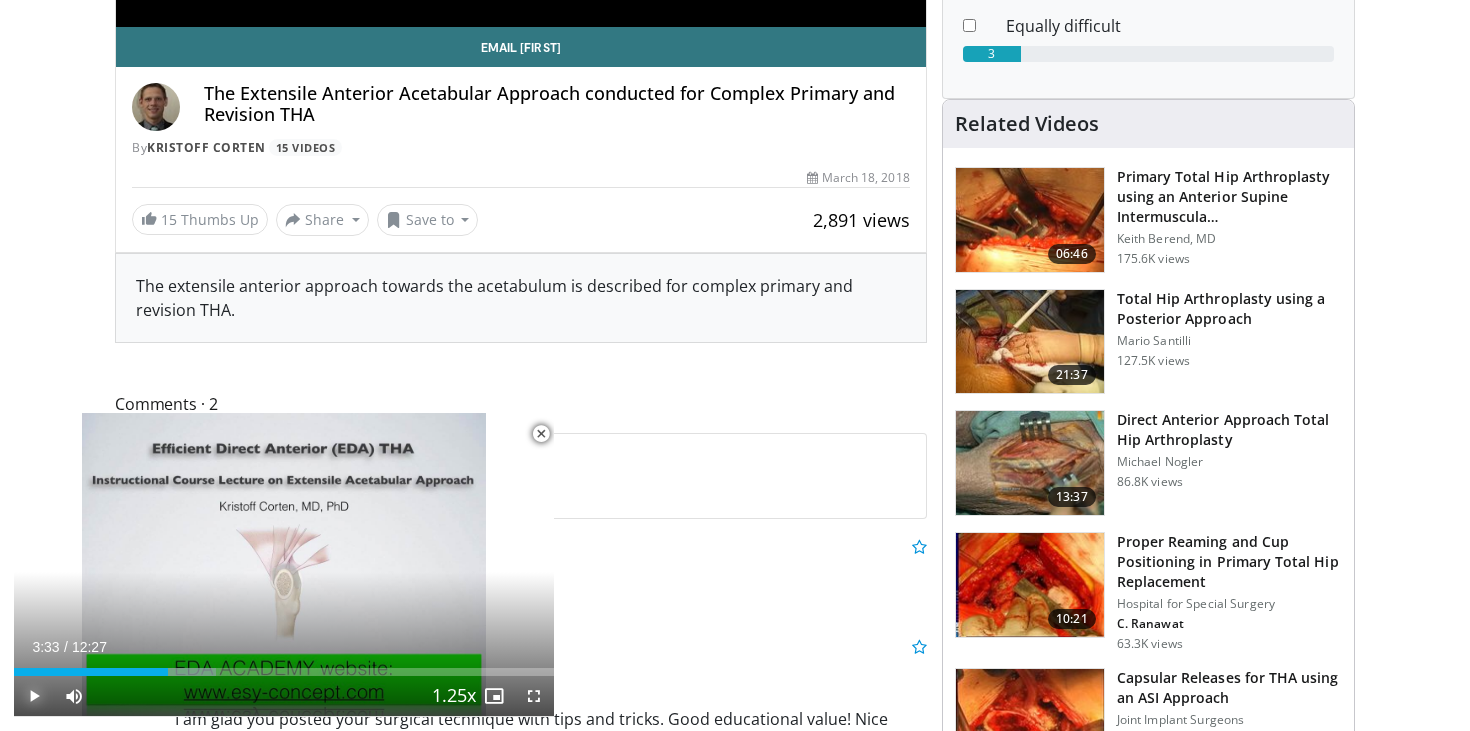 scroll, scrollTop: 602, scrollLeft: 0, axis: vertical 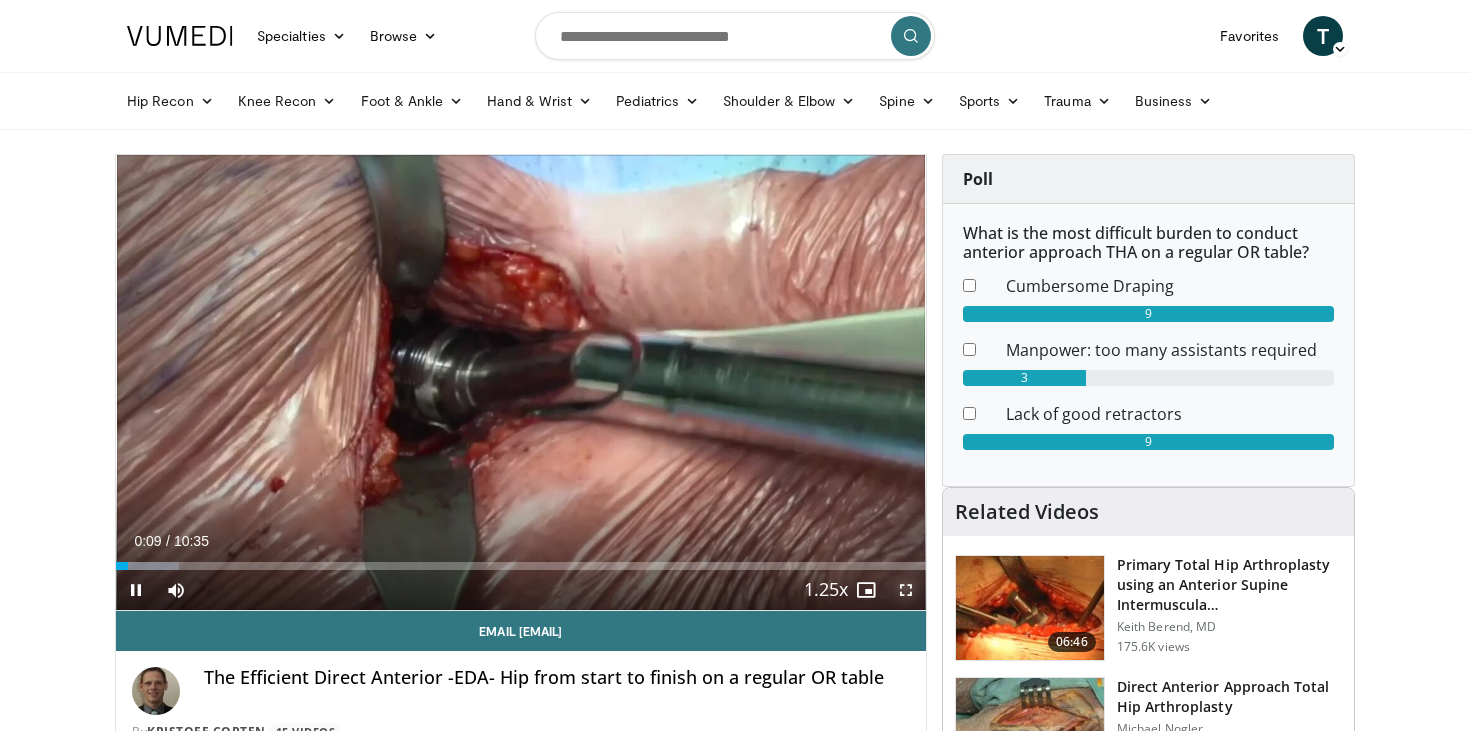 click at bounding box center [906, 590] 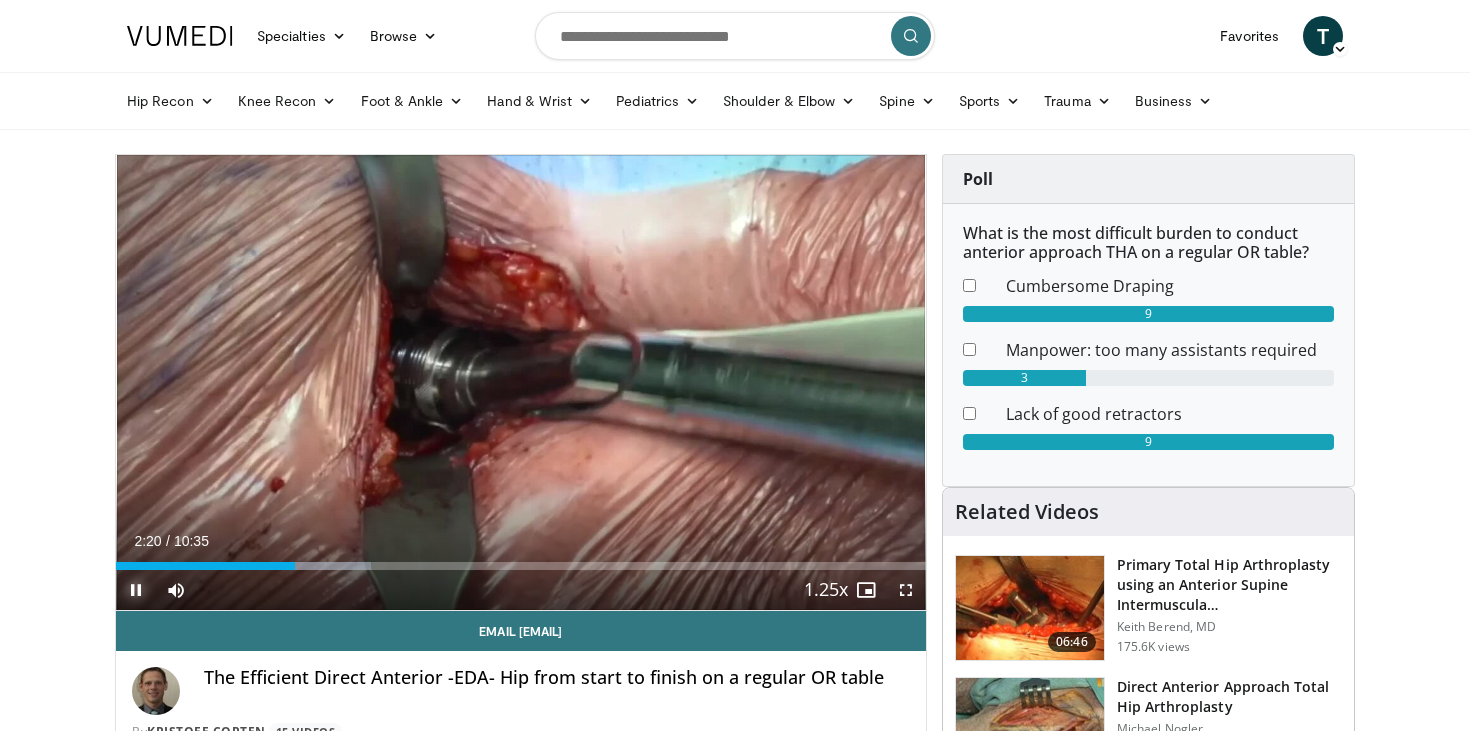 click at bounding box center (136, 590) 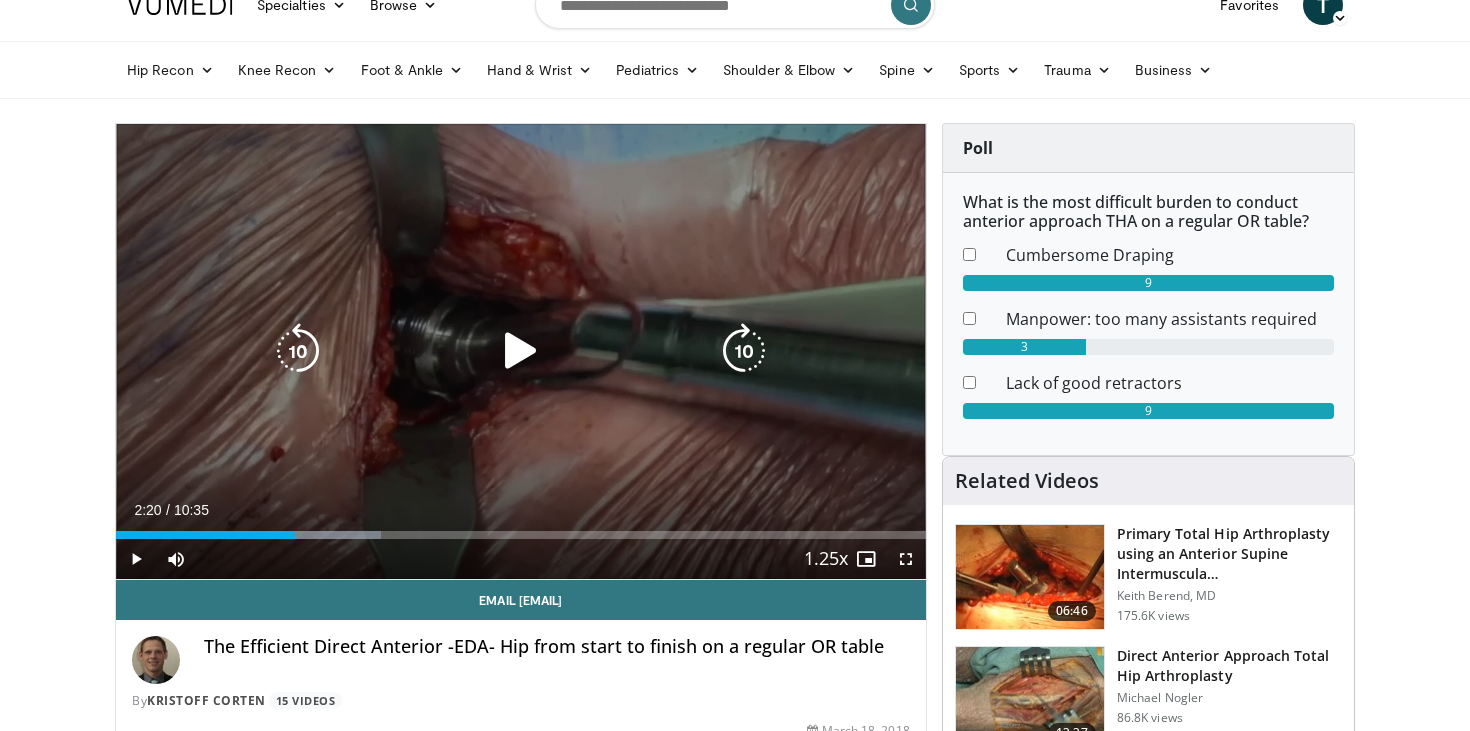 scroll, scrollTop: 53, scrollLeft: 0, axis: vertical 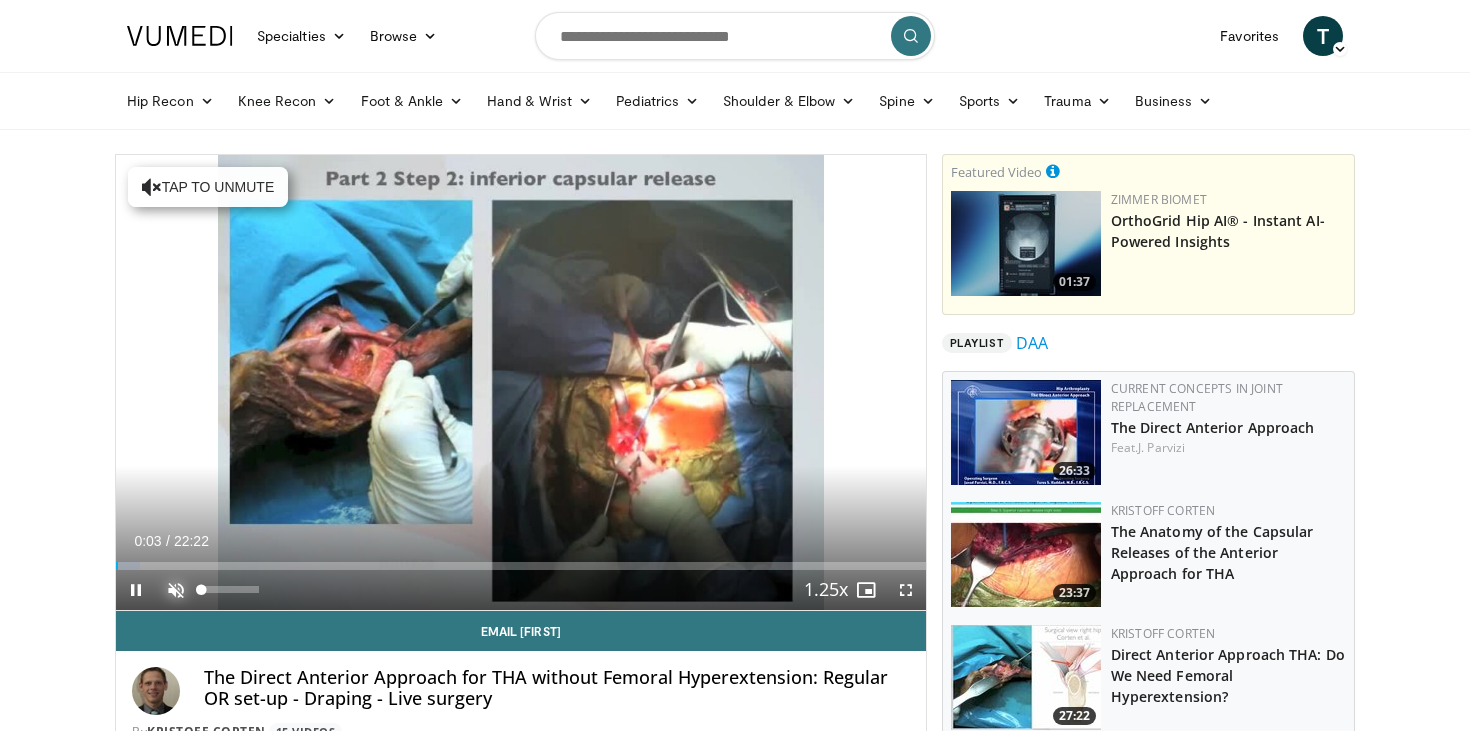 click at bounding box center (176, 590) 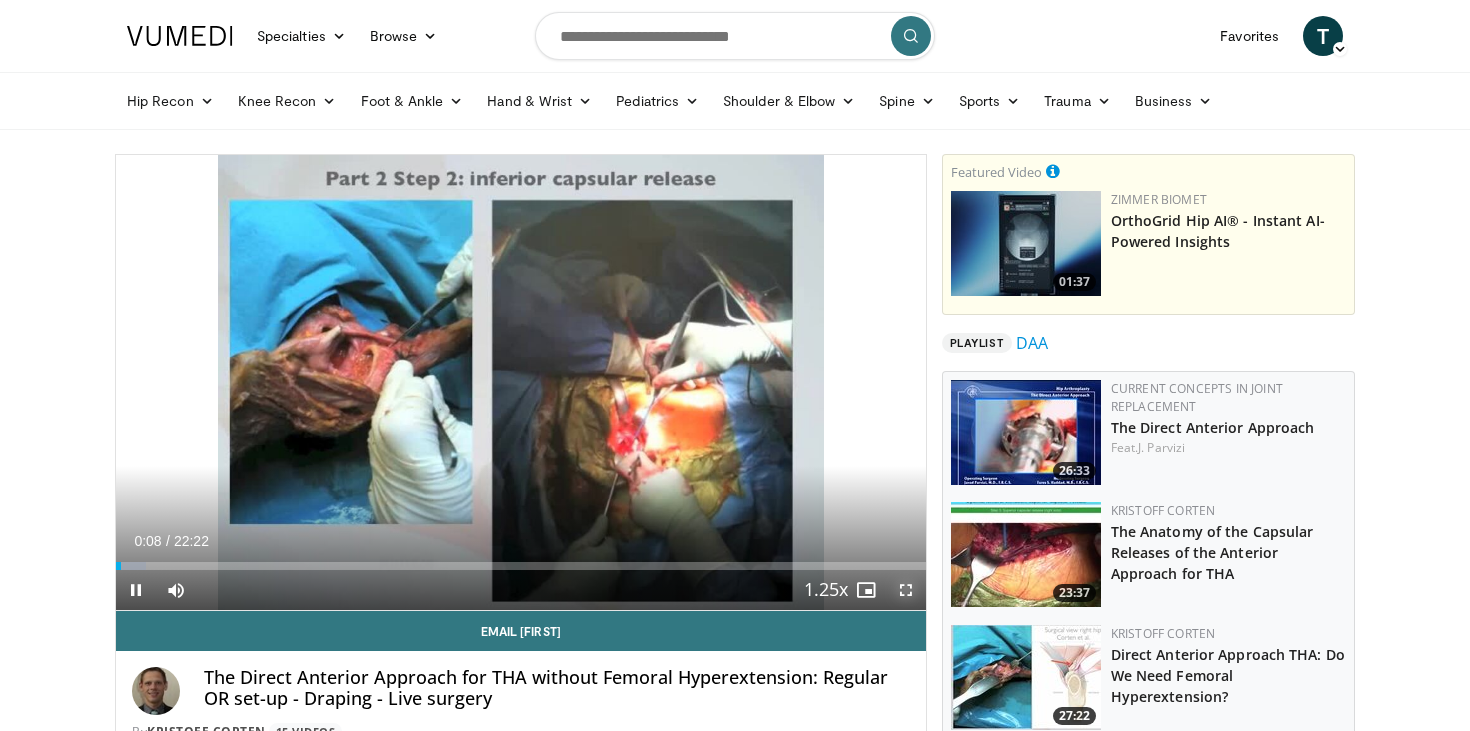 click at bounding box center [906, 590] 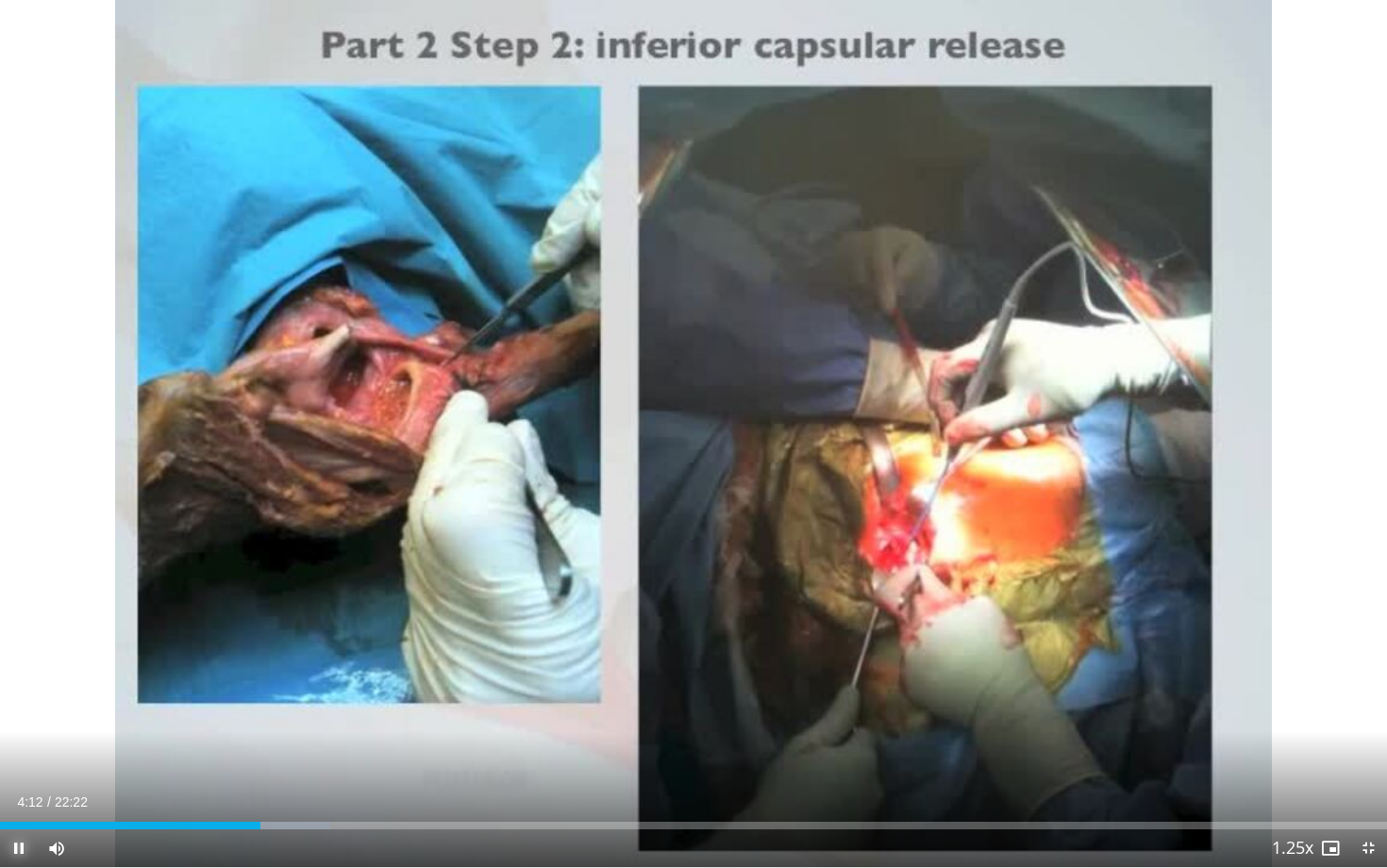 click at bounding box center [19, 848] 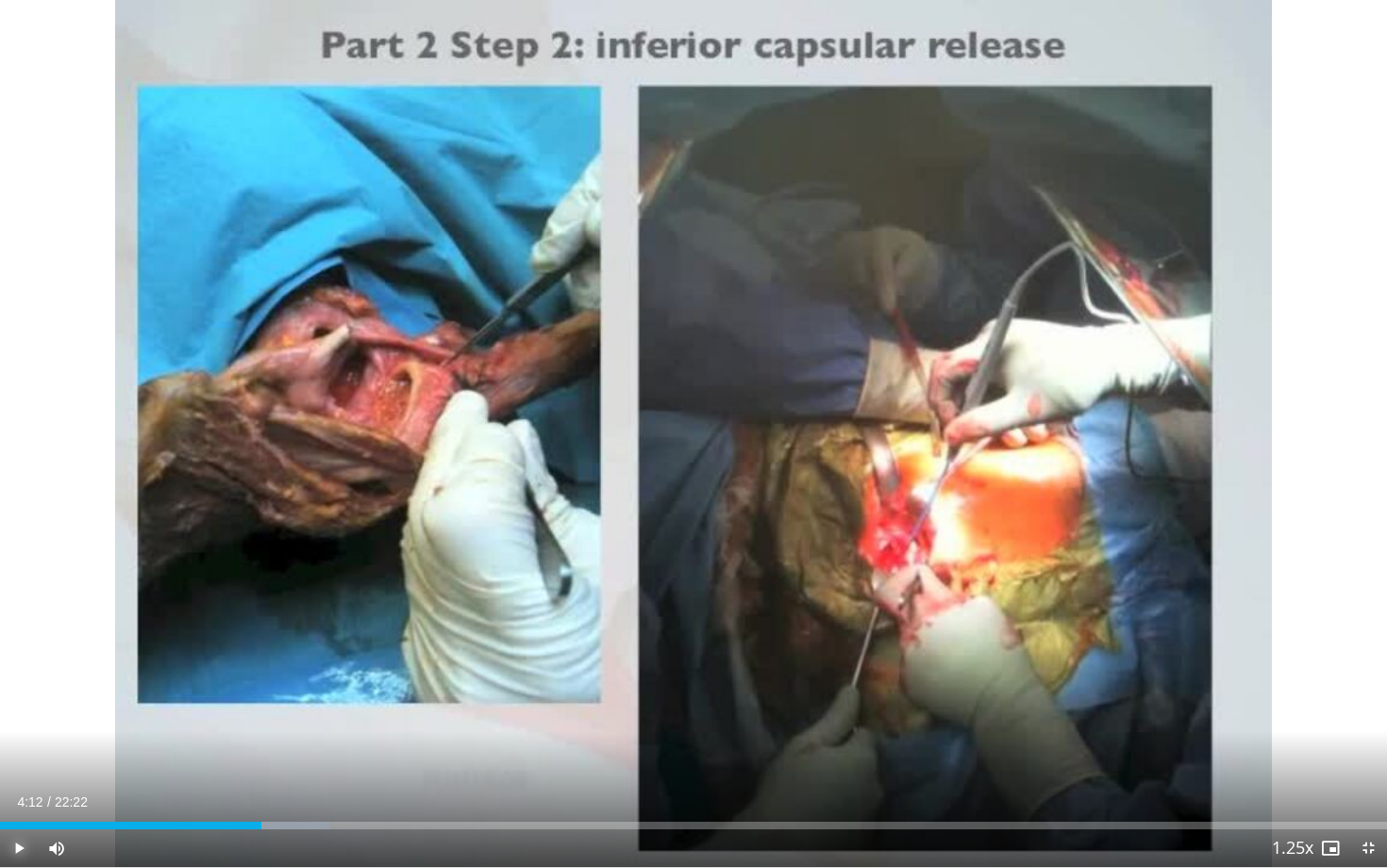 click at bounding box center [19, 848] 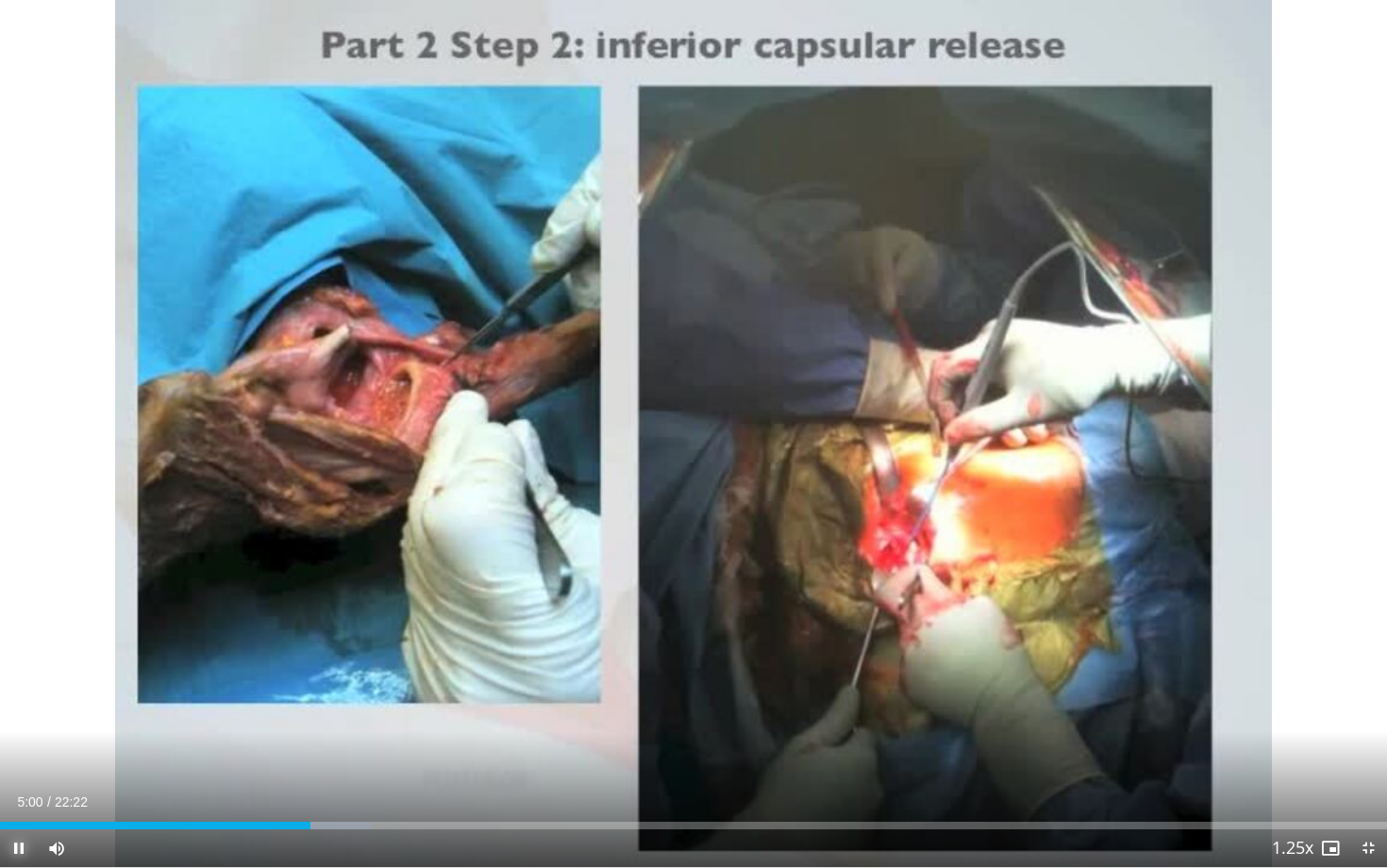 click at bounding box center [19, 848] 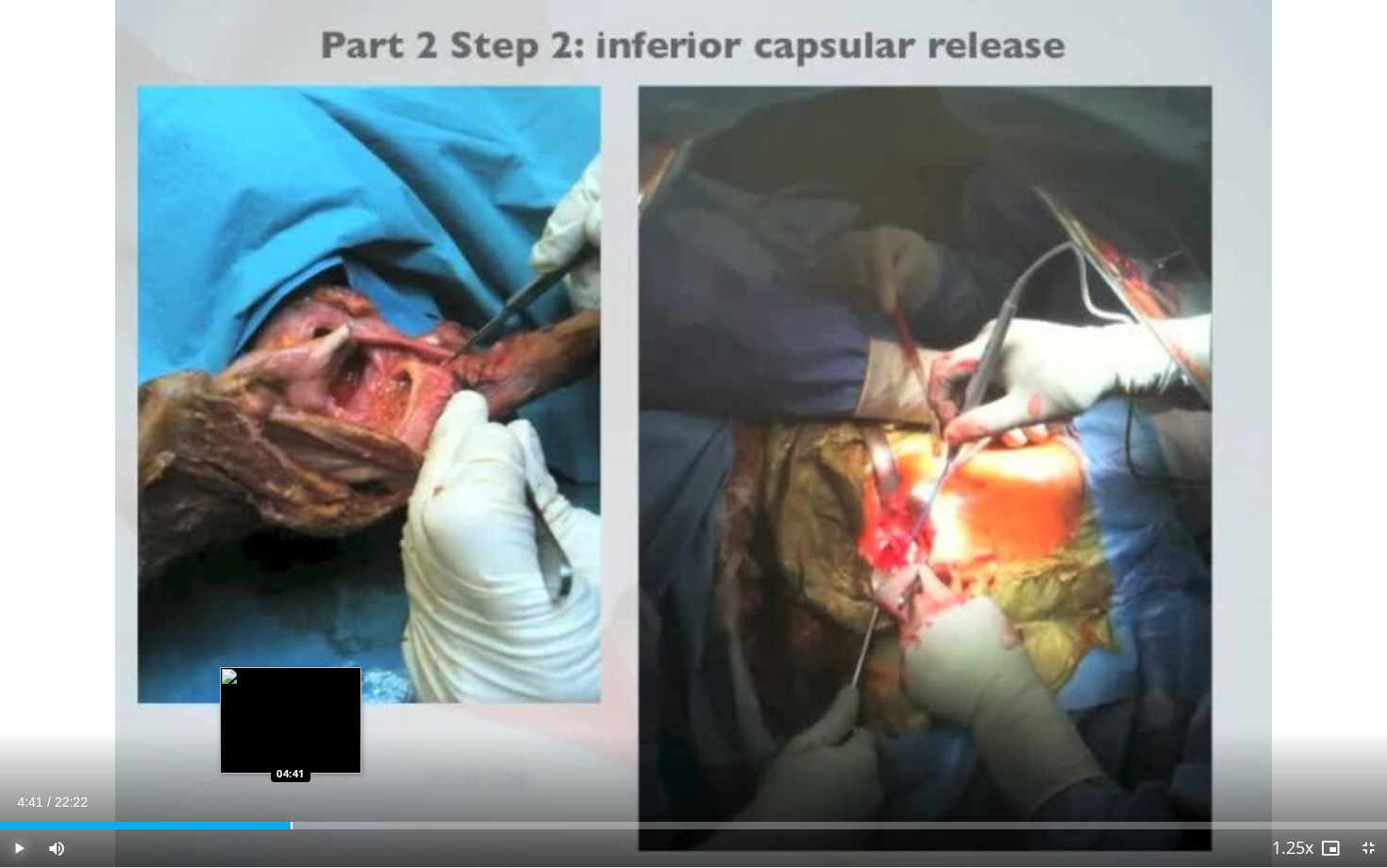 click at bounding box center [292, 826] 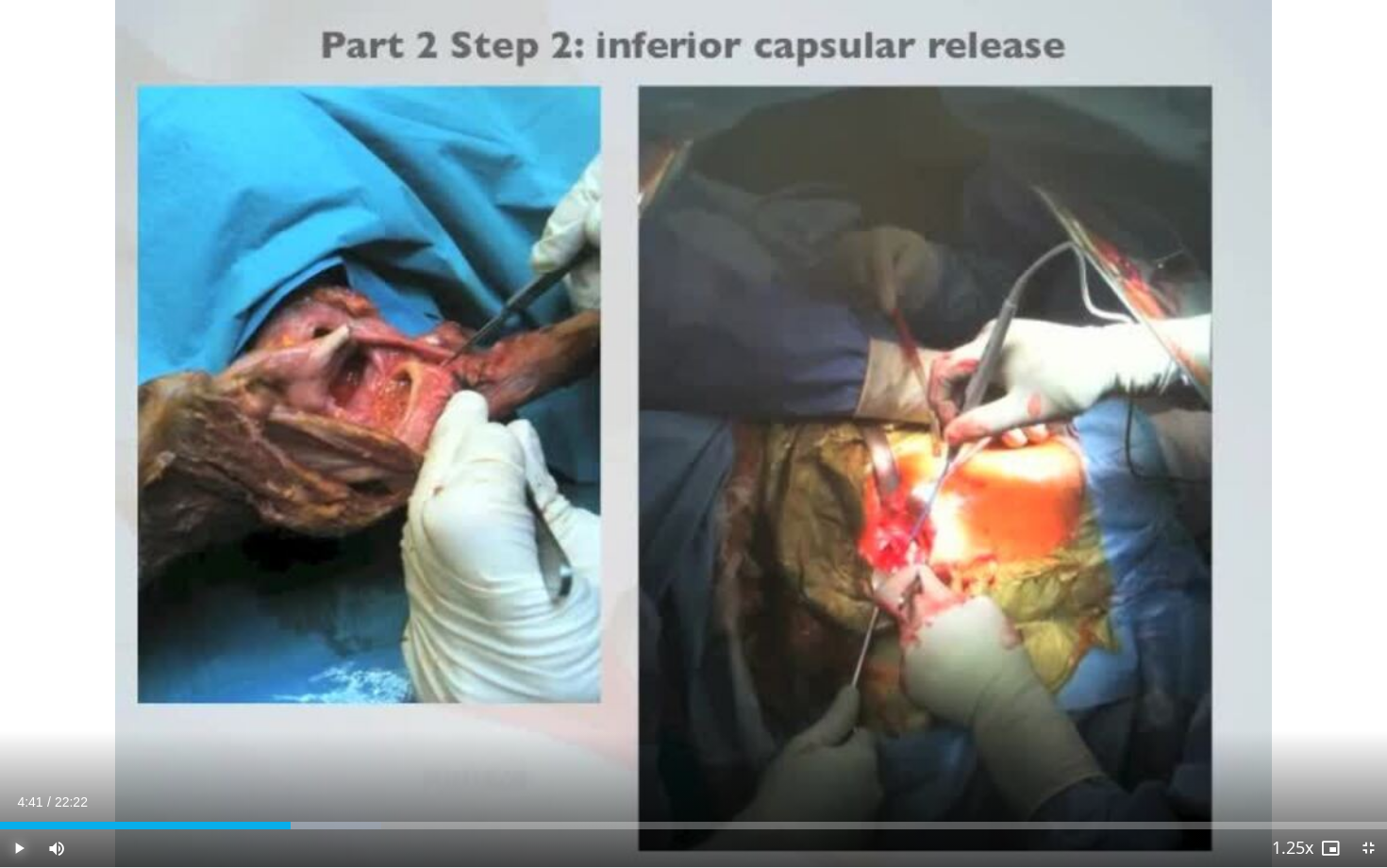click at bounding box center (19, 848) 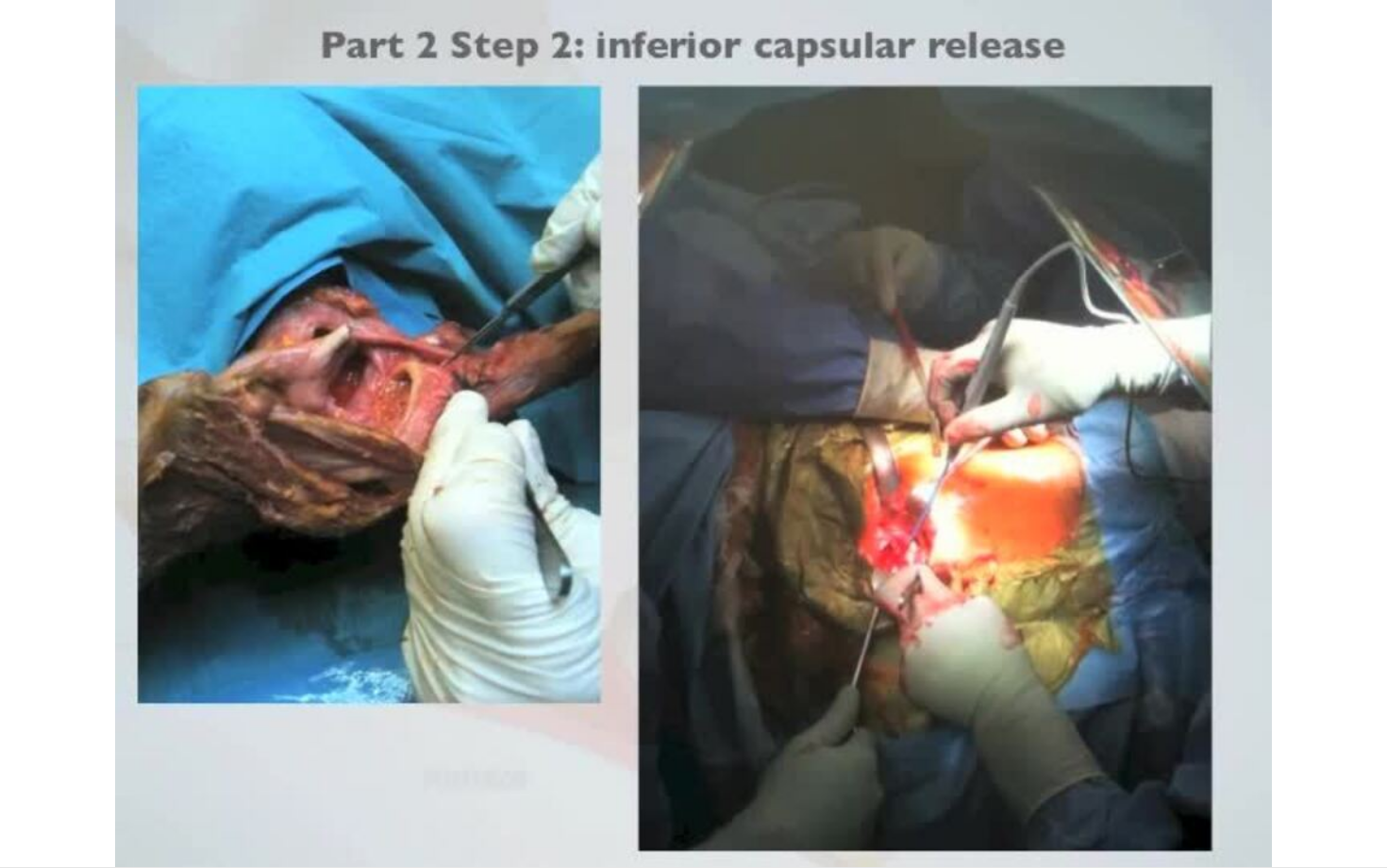 type 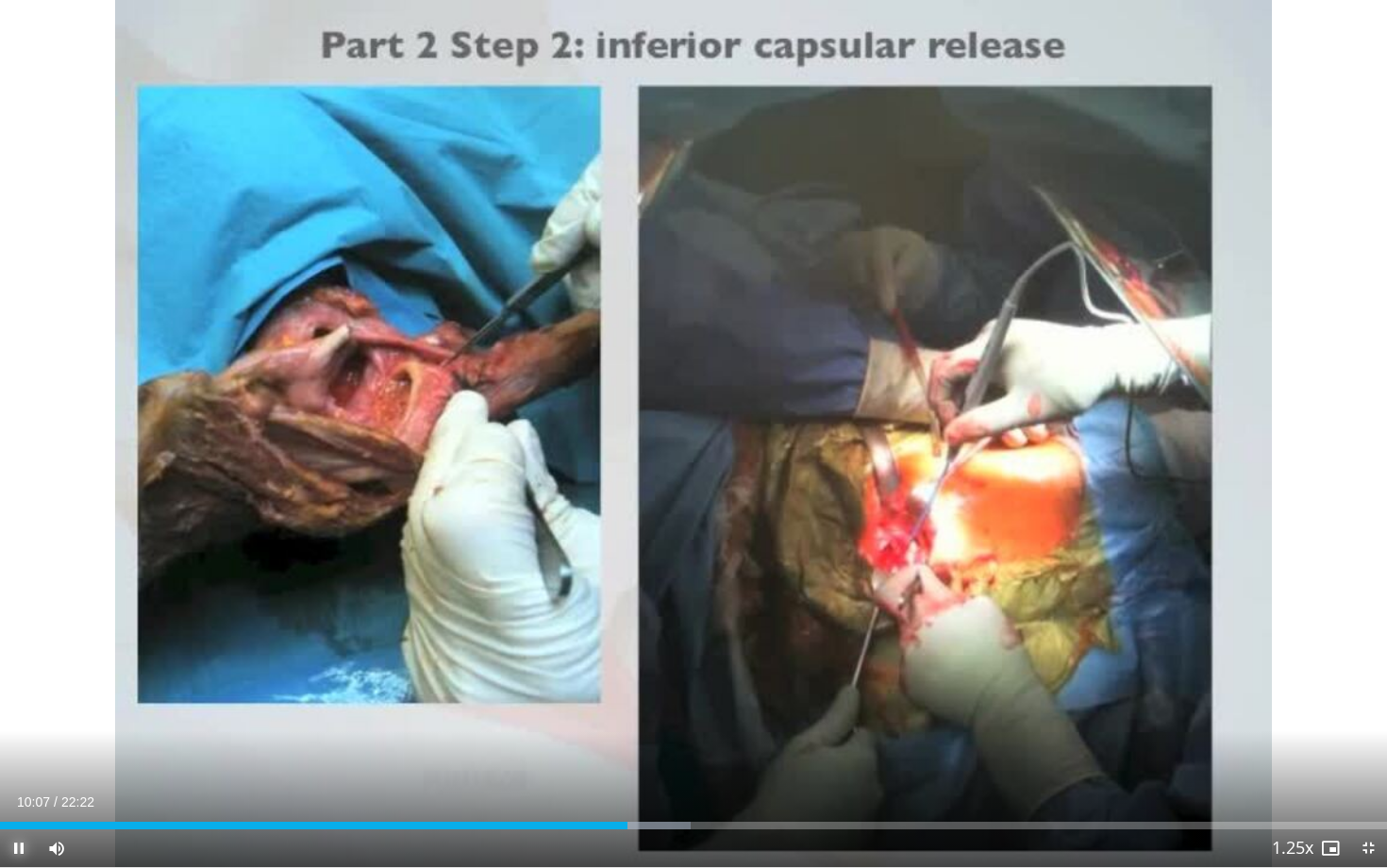 click at bounding box center (19, 848) 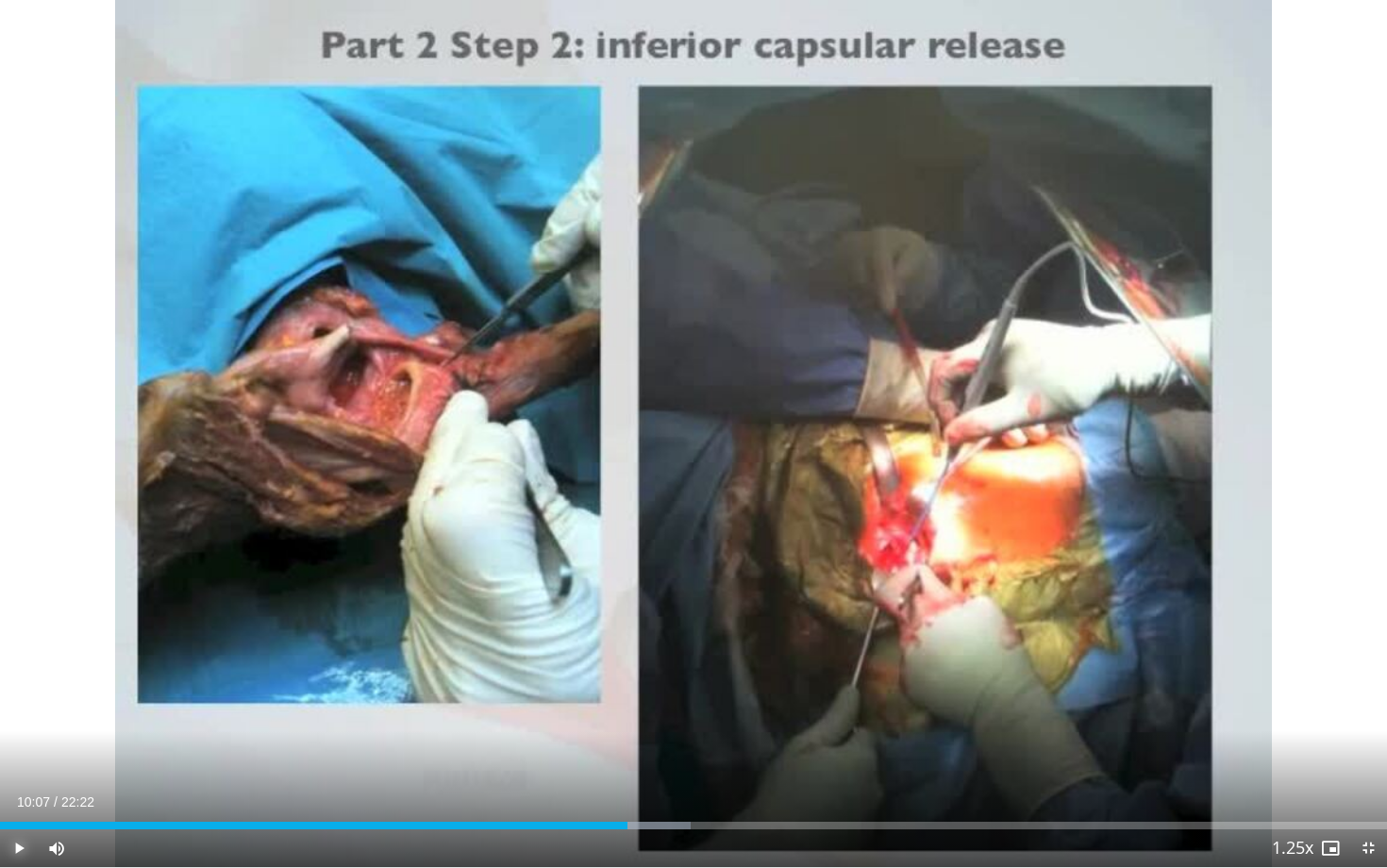click at bounding box center [19, 848] 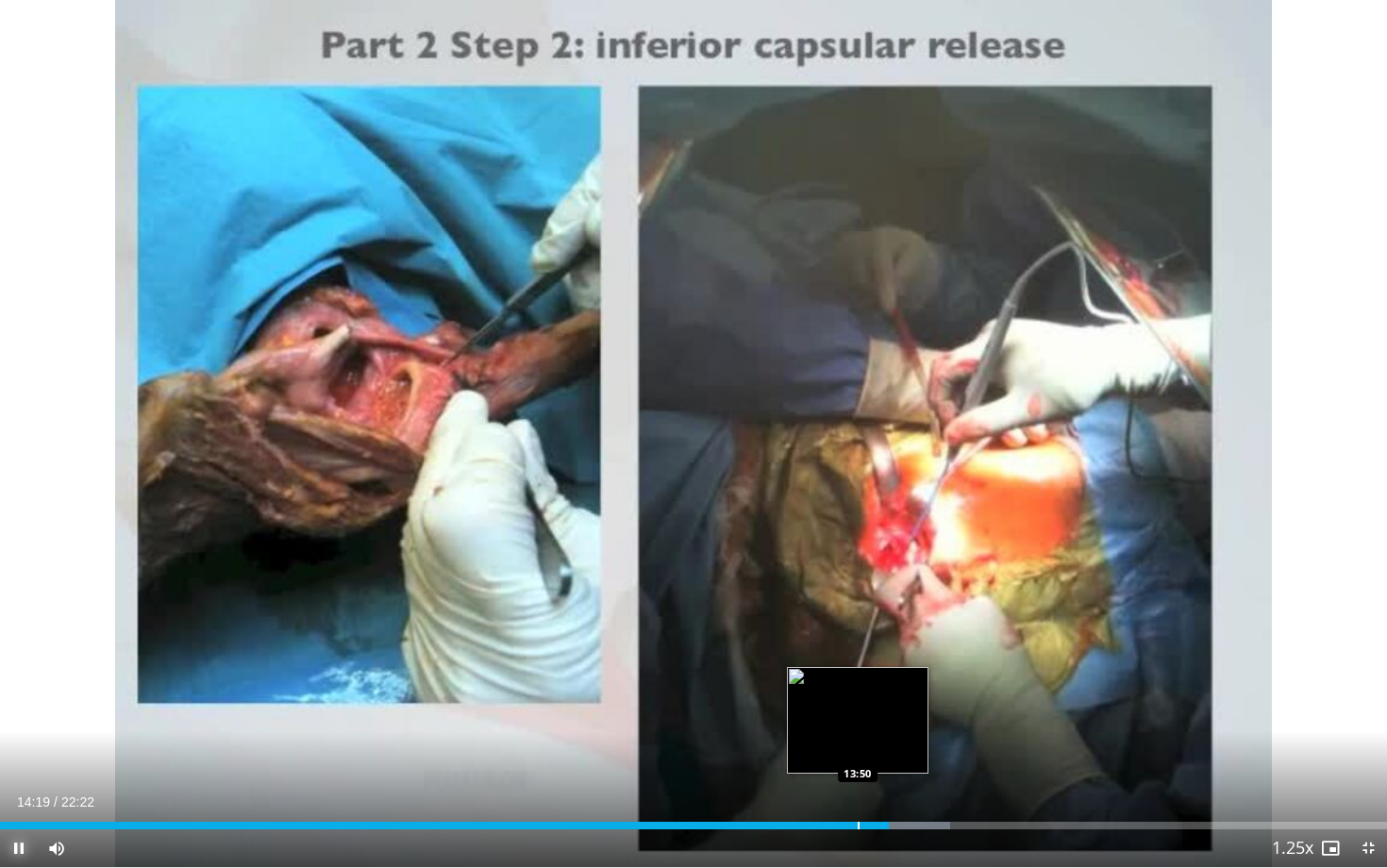 click at bounding box center [859, 826] 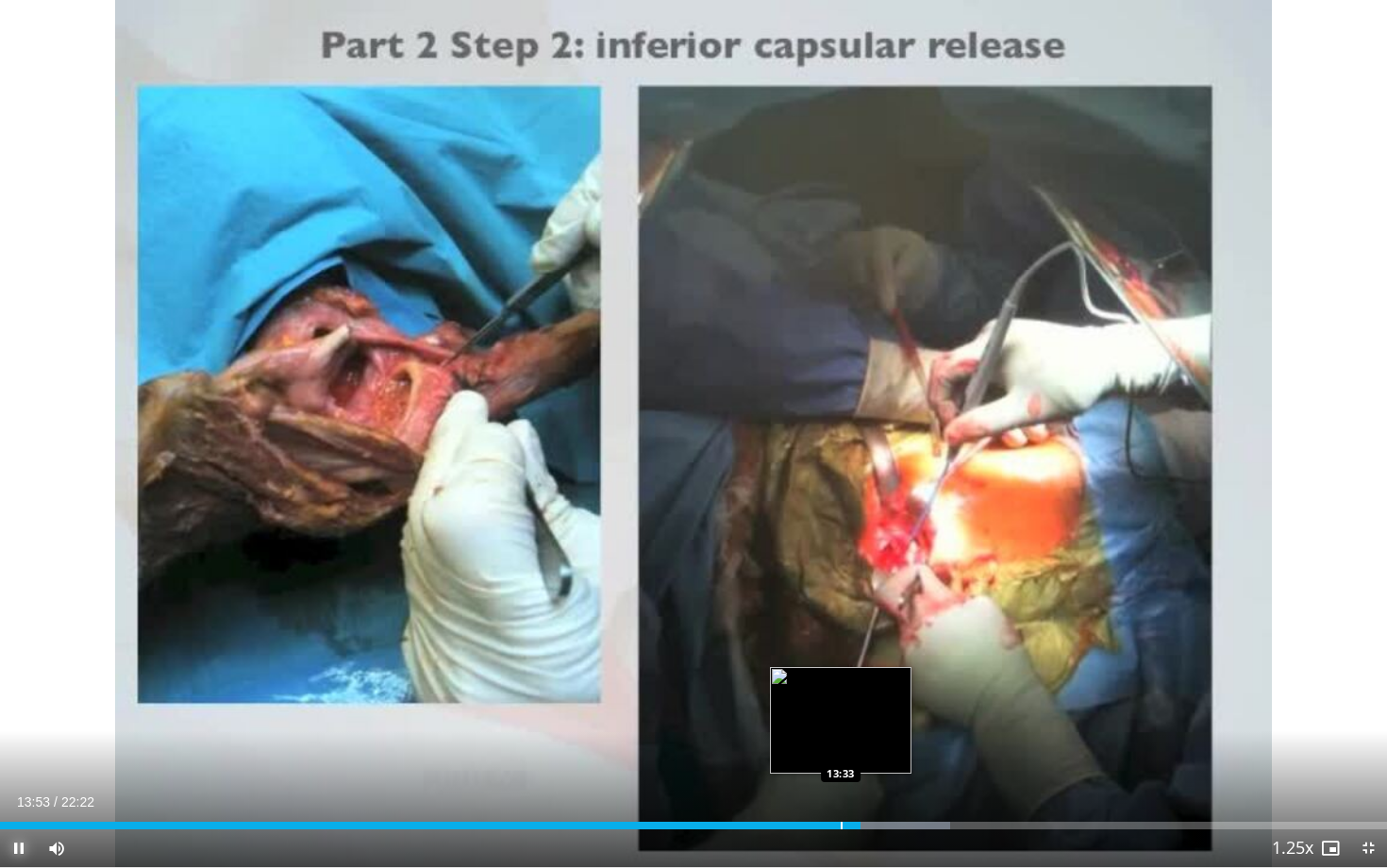 click at bounding box center [842, 826] 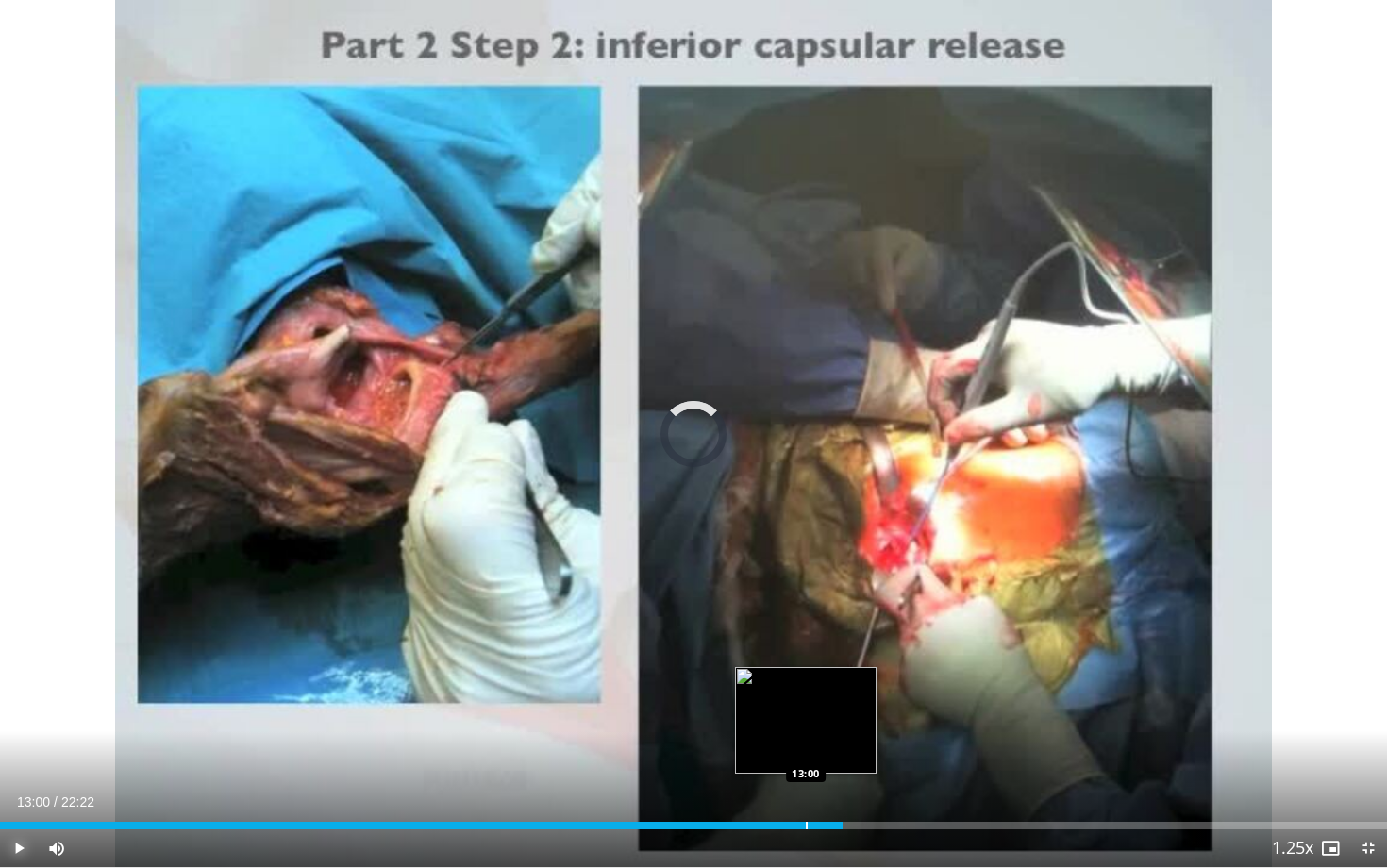 click on "Loaded :  0.00% [TIME] [TIME]" at bounding box center (694, 820) 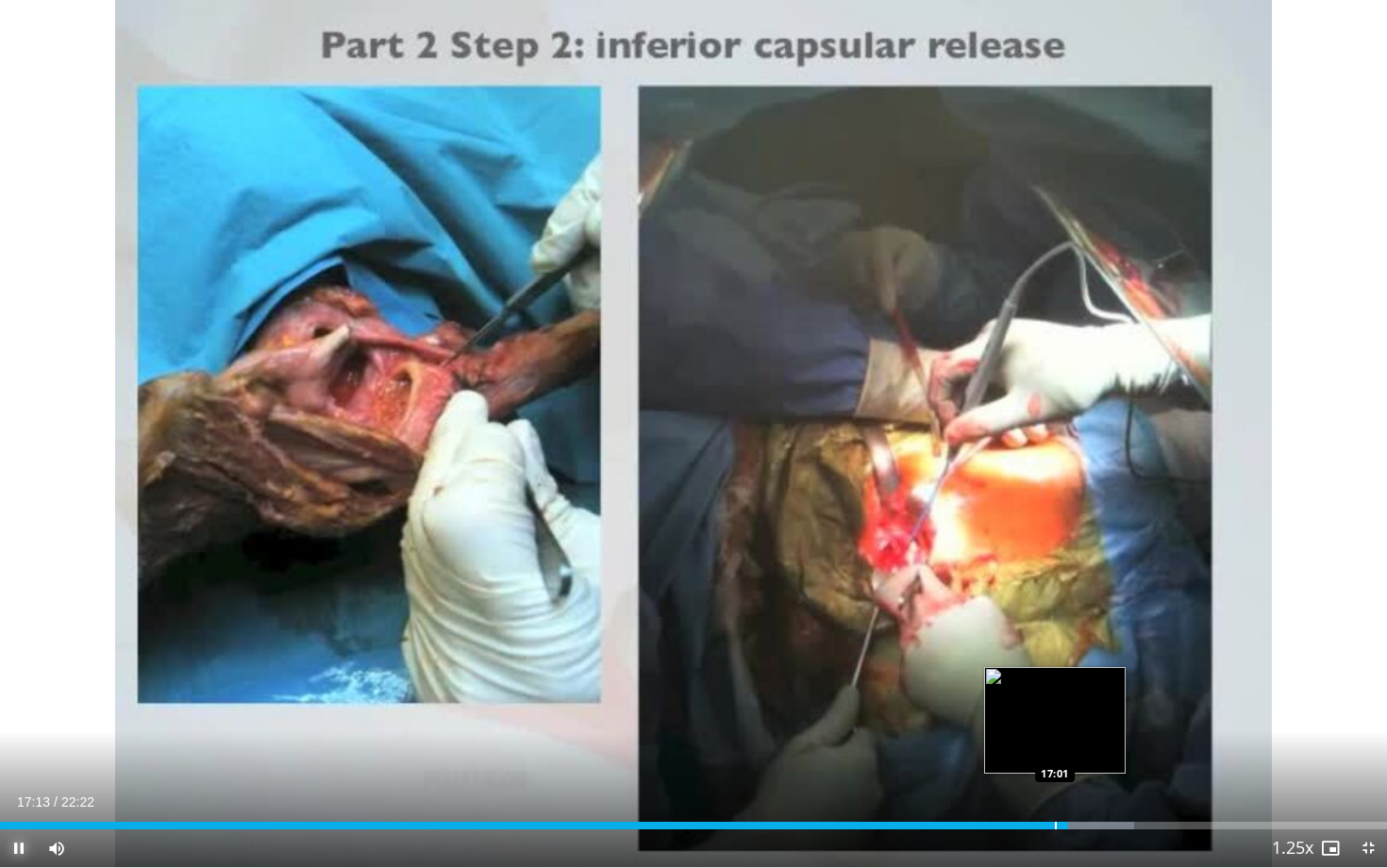 click at bounding box center [1056, 826] 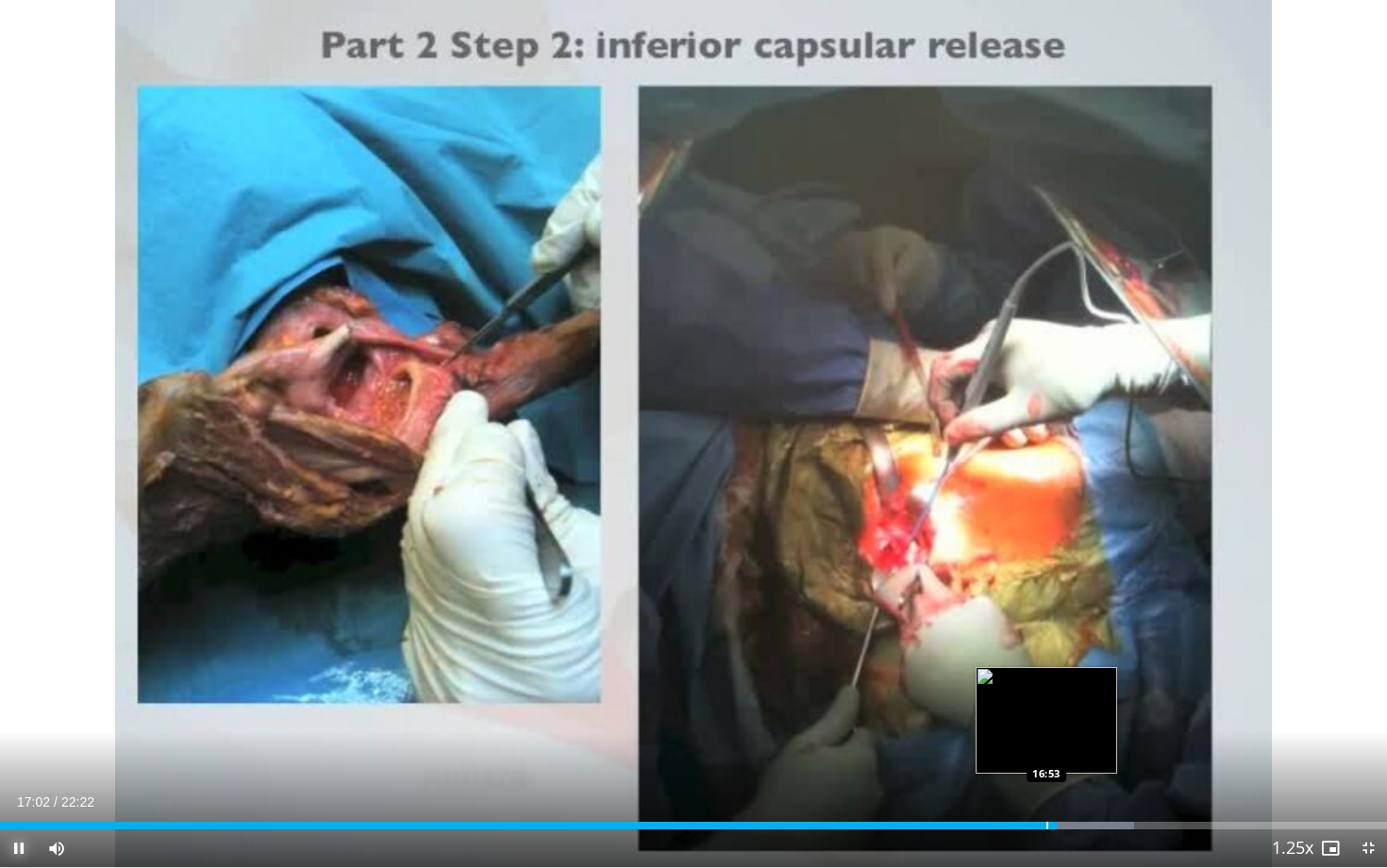 click at bounding box center [1047, 826] 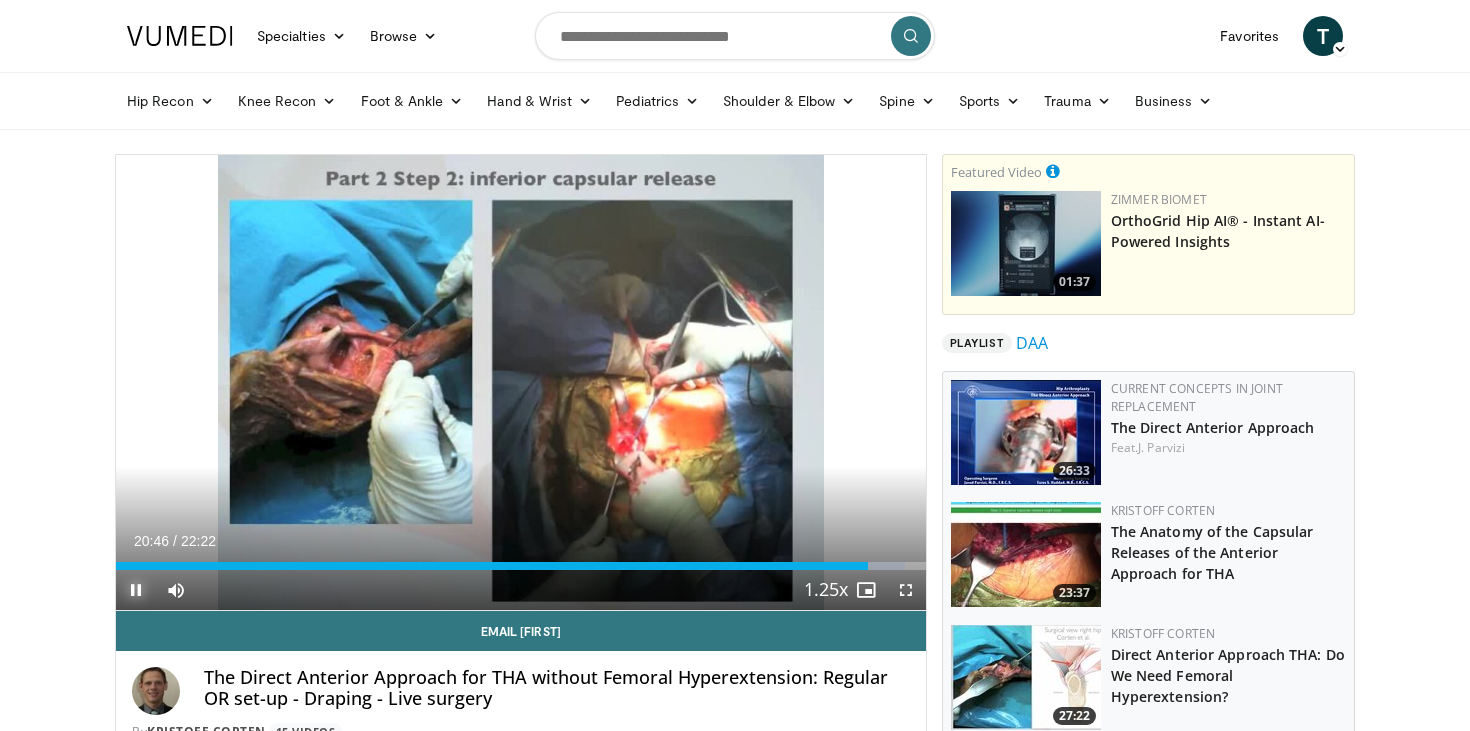 click at bounding box center (136, 590) 